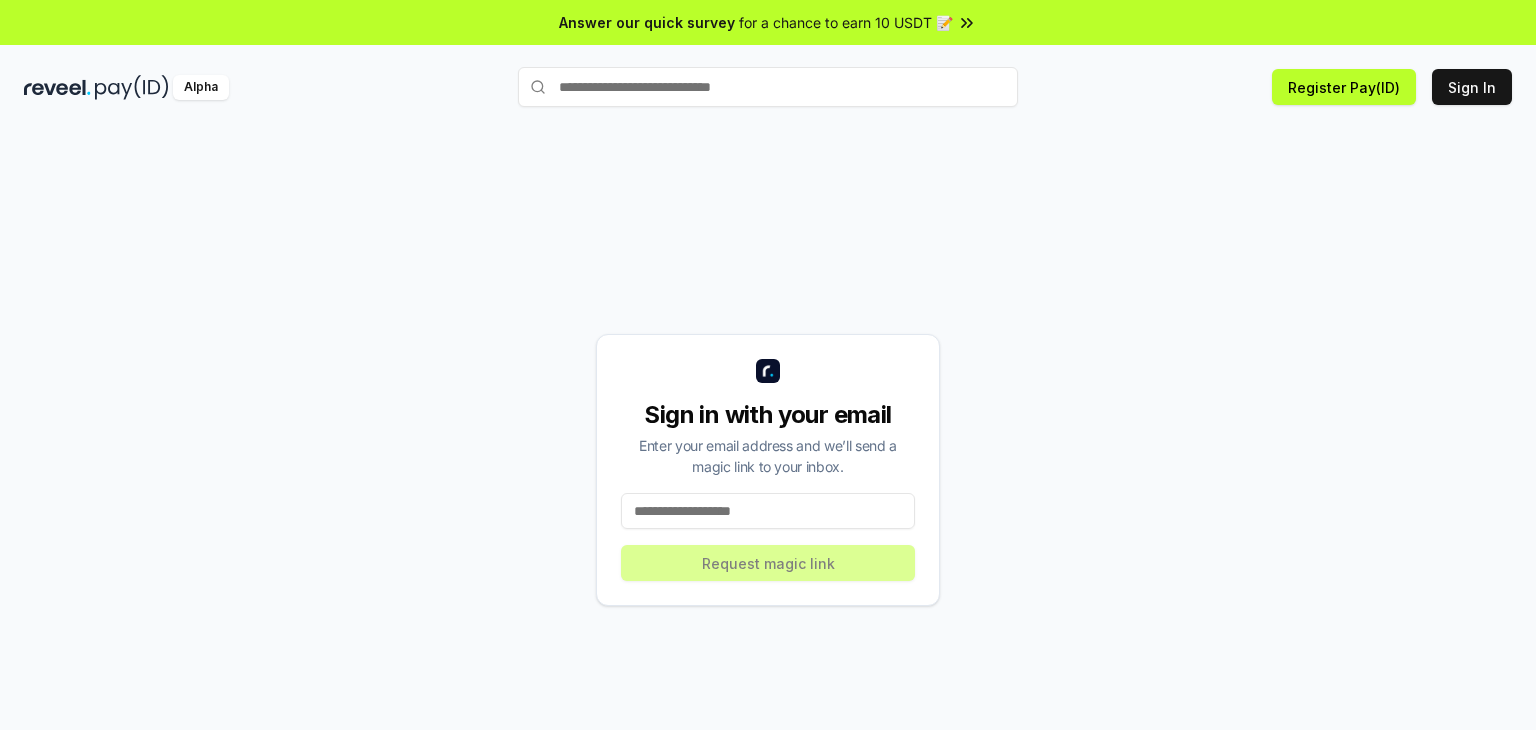 scroll, scrollTop: 0, scrollLeft: 0, axis: both 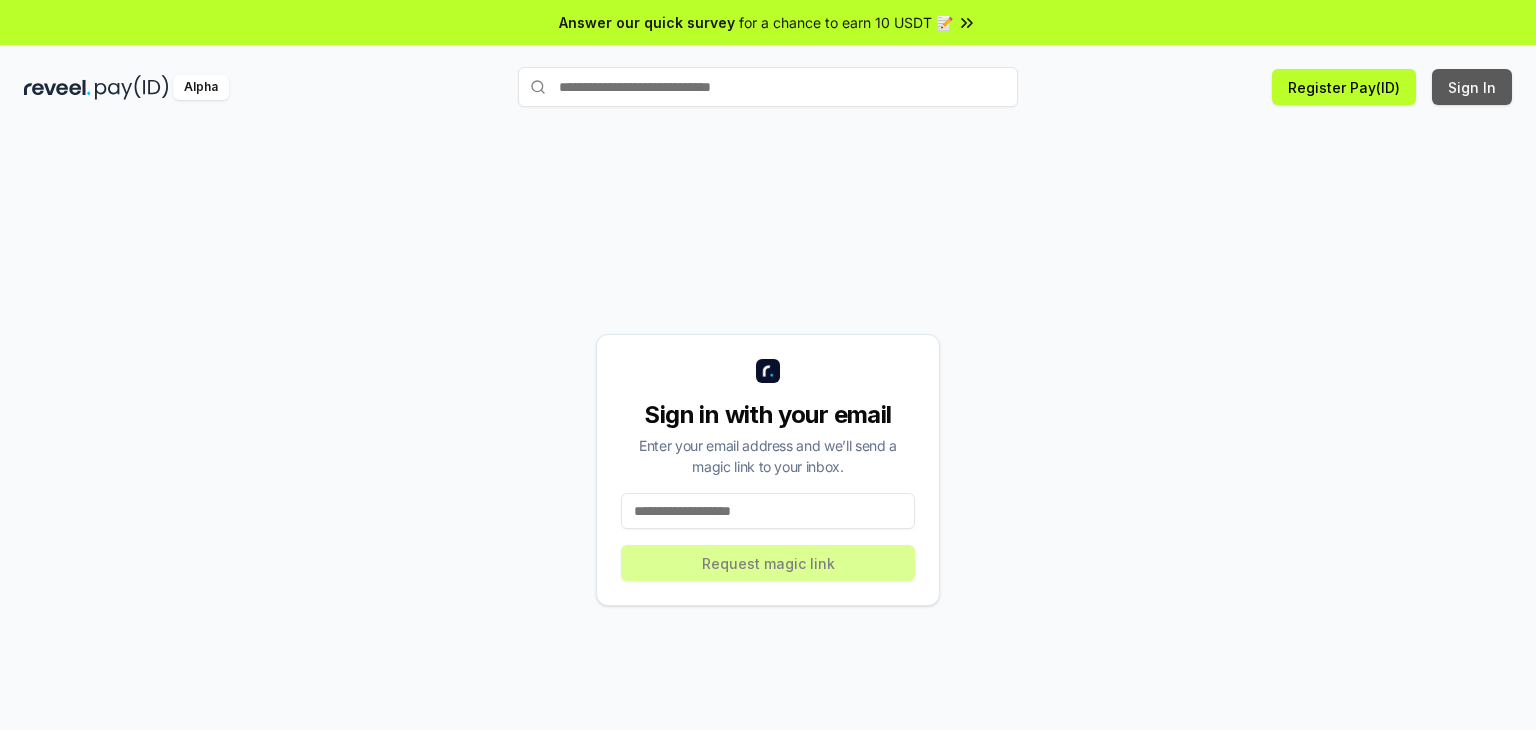 click on "Sign In" at bounding box center (1472, 87) 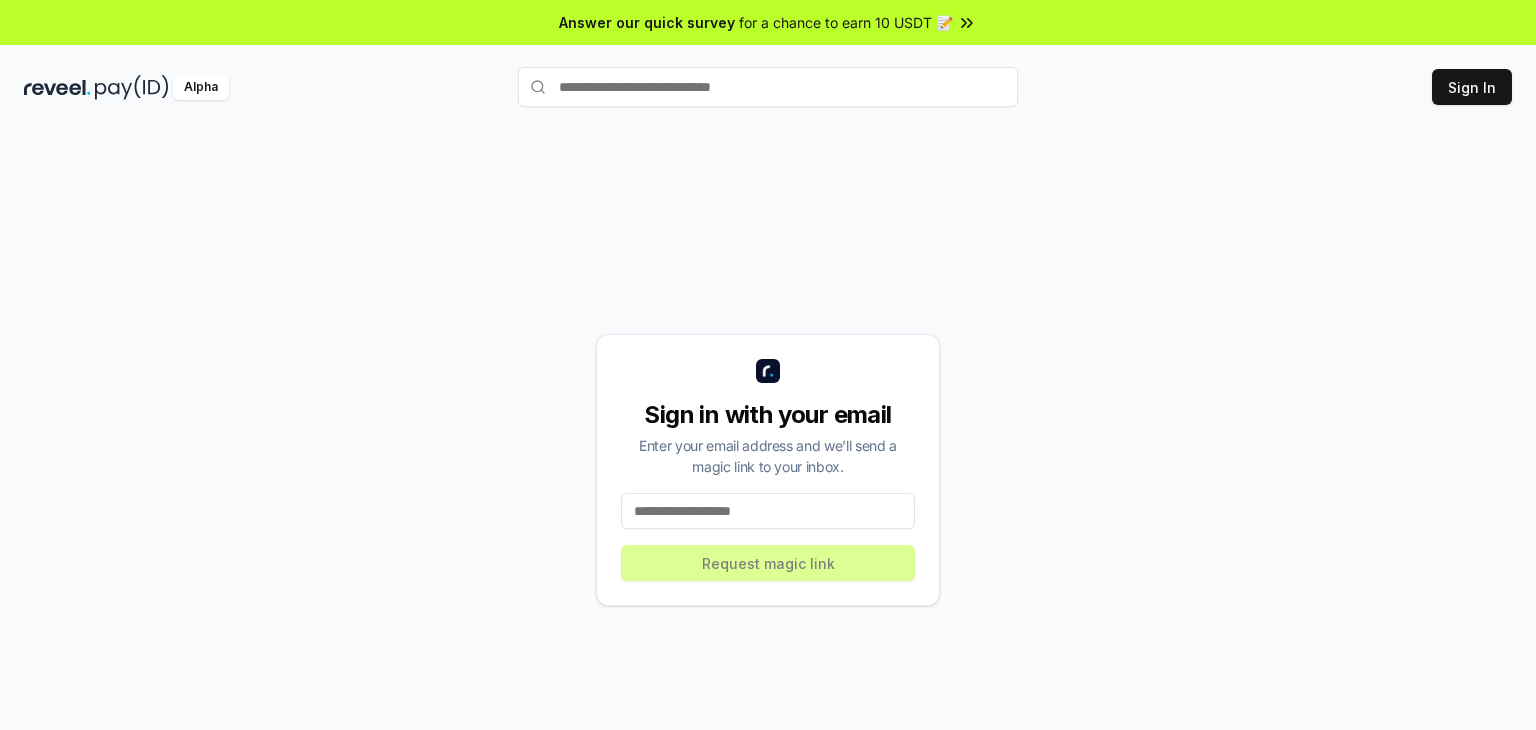 scroll, scrollTop: 0, scrollLeft: 0, axis: both 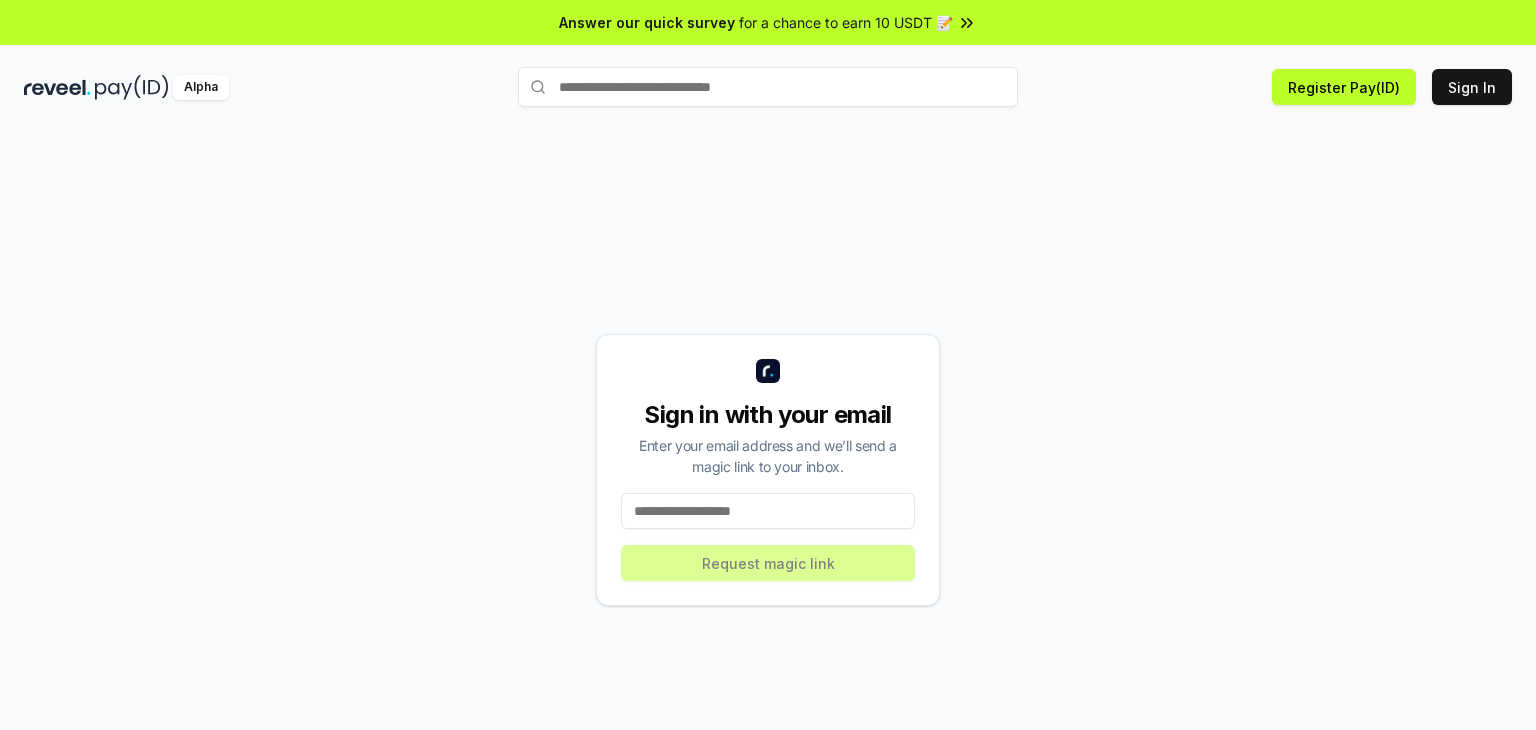 click at bounding box center (768, 511) 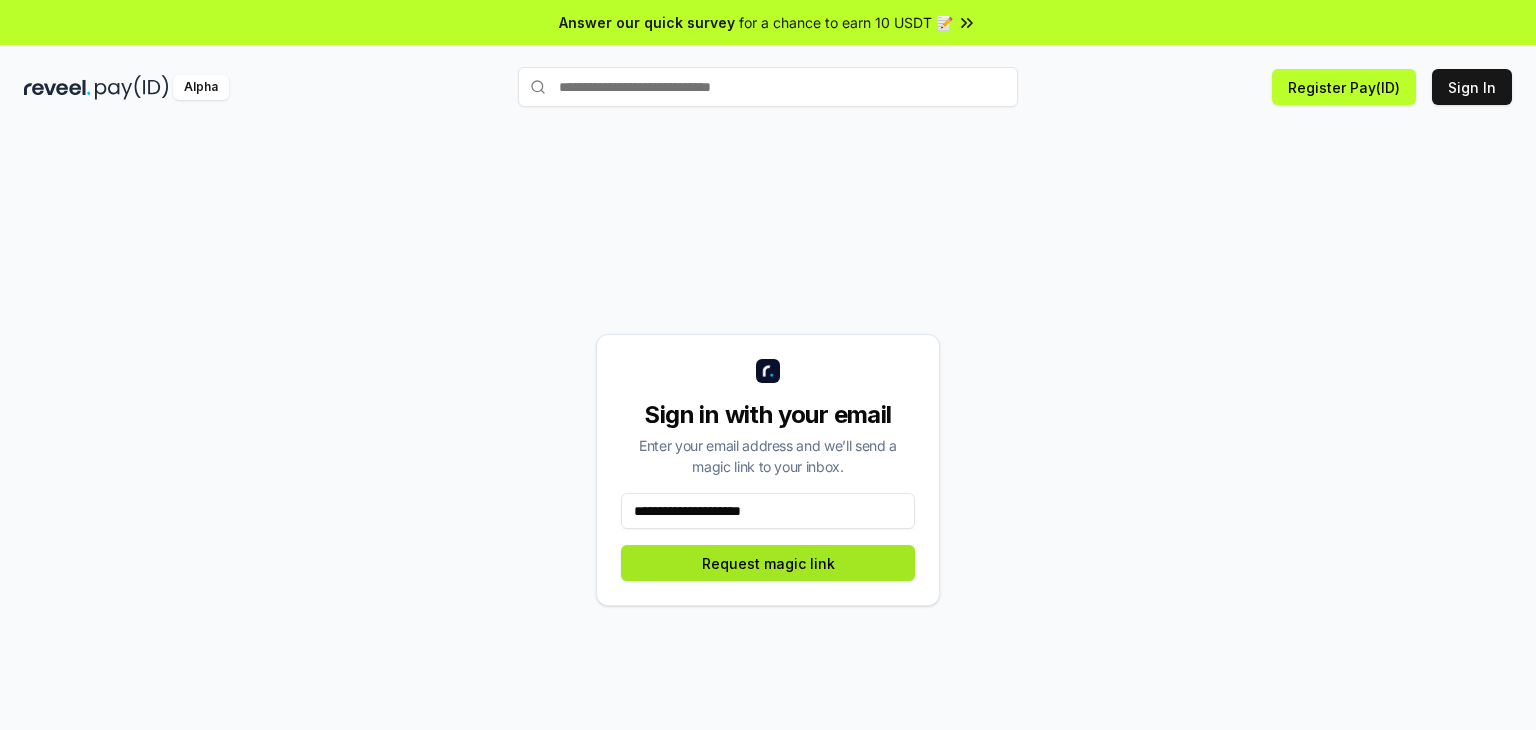type on "**********" 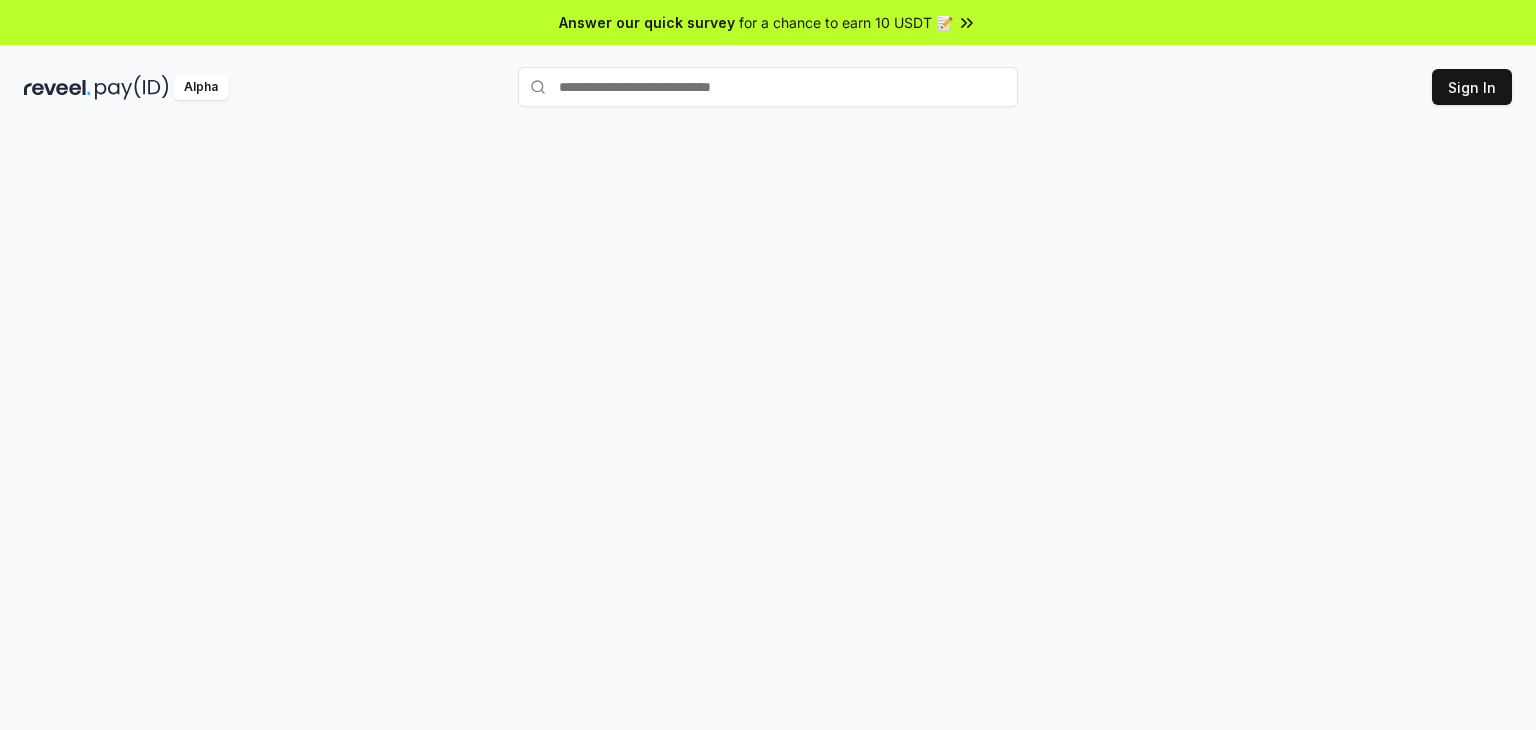 scroll, scrollTop: 0, scrollLeft: 0, axis: both 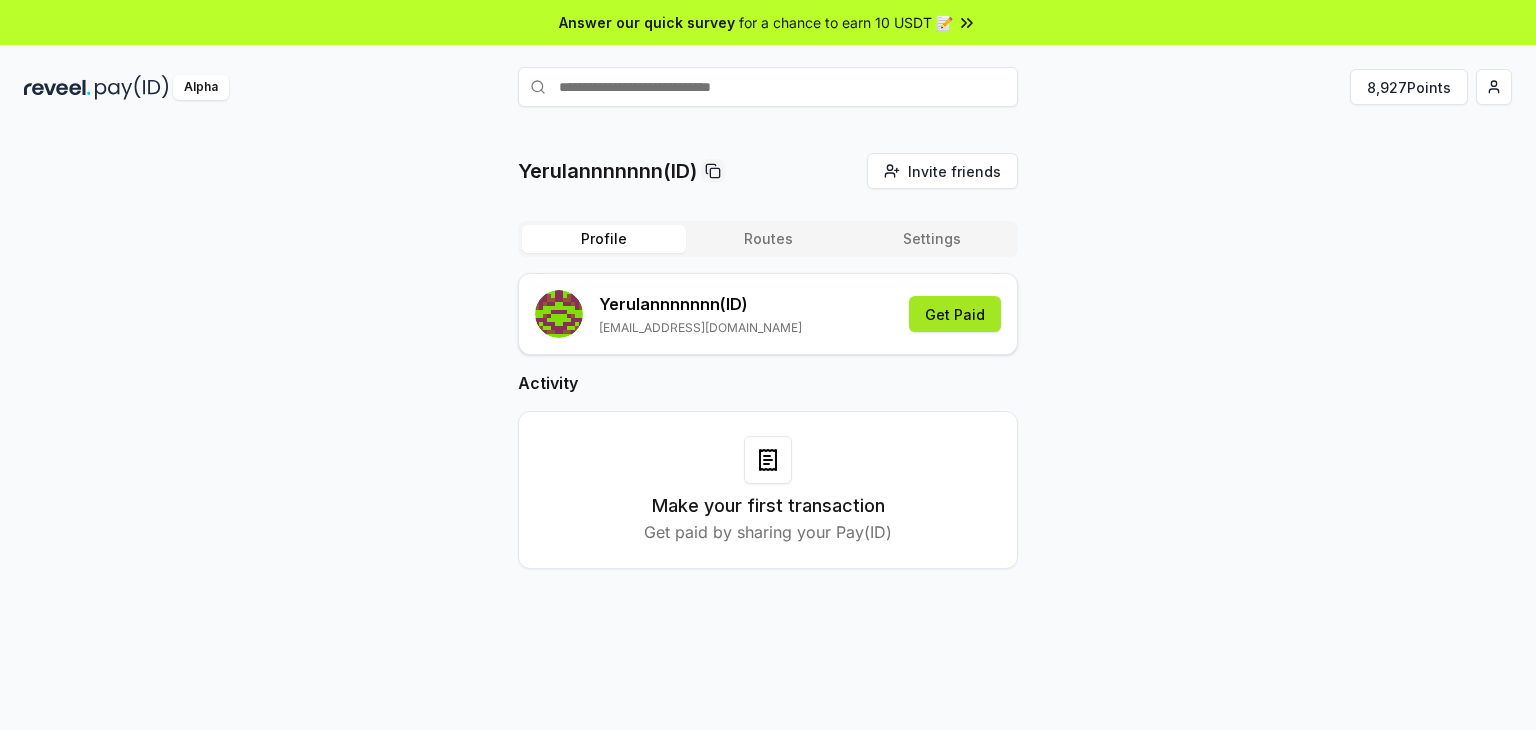 click on "Get Paid" at bounding box center [955, 314] 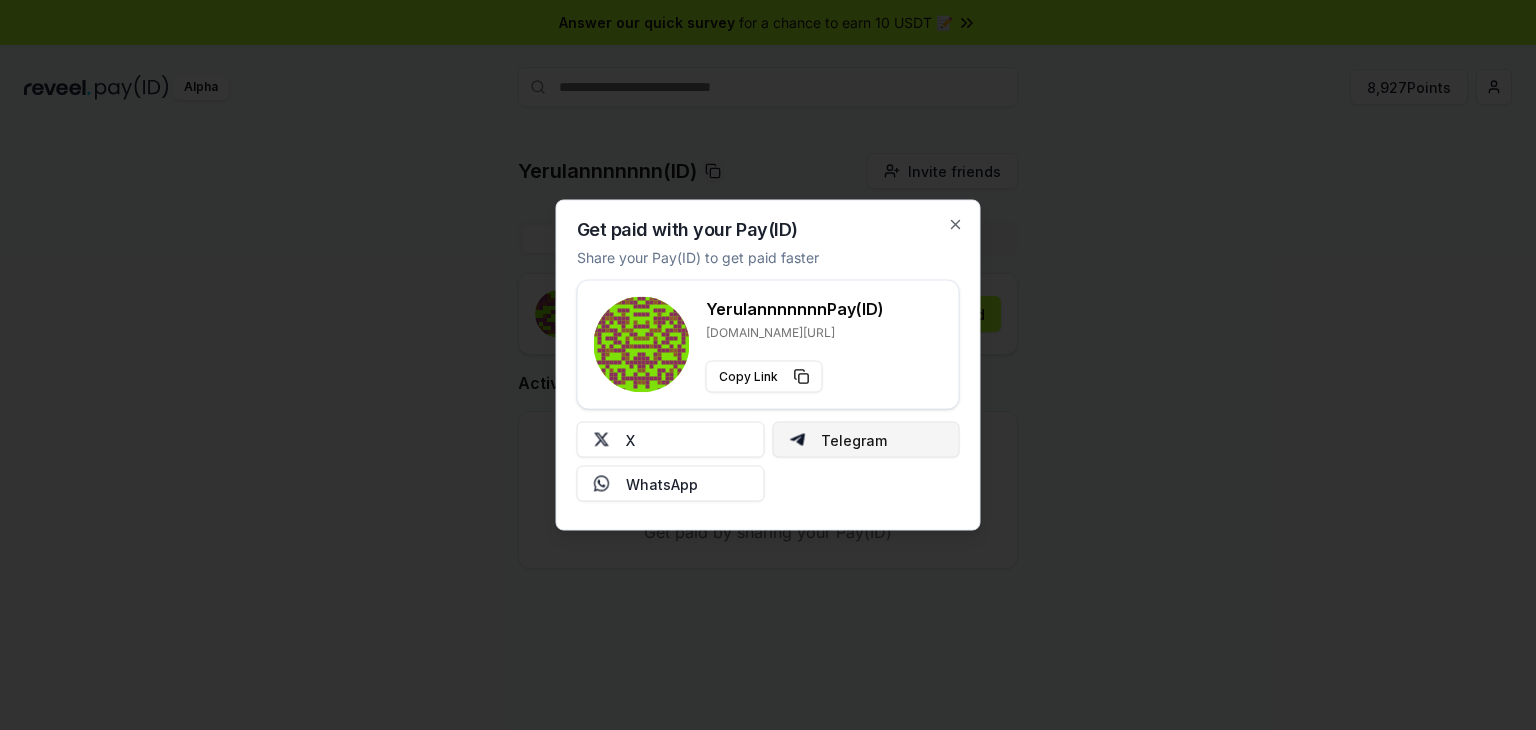 click on "Telegram" at bounding box center [866, 440] 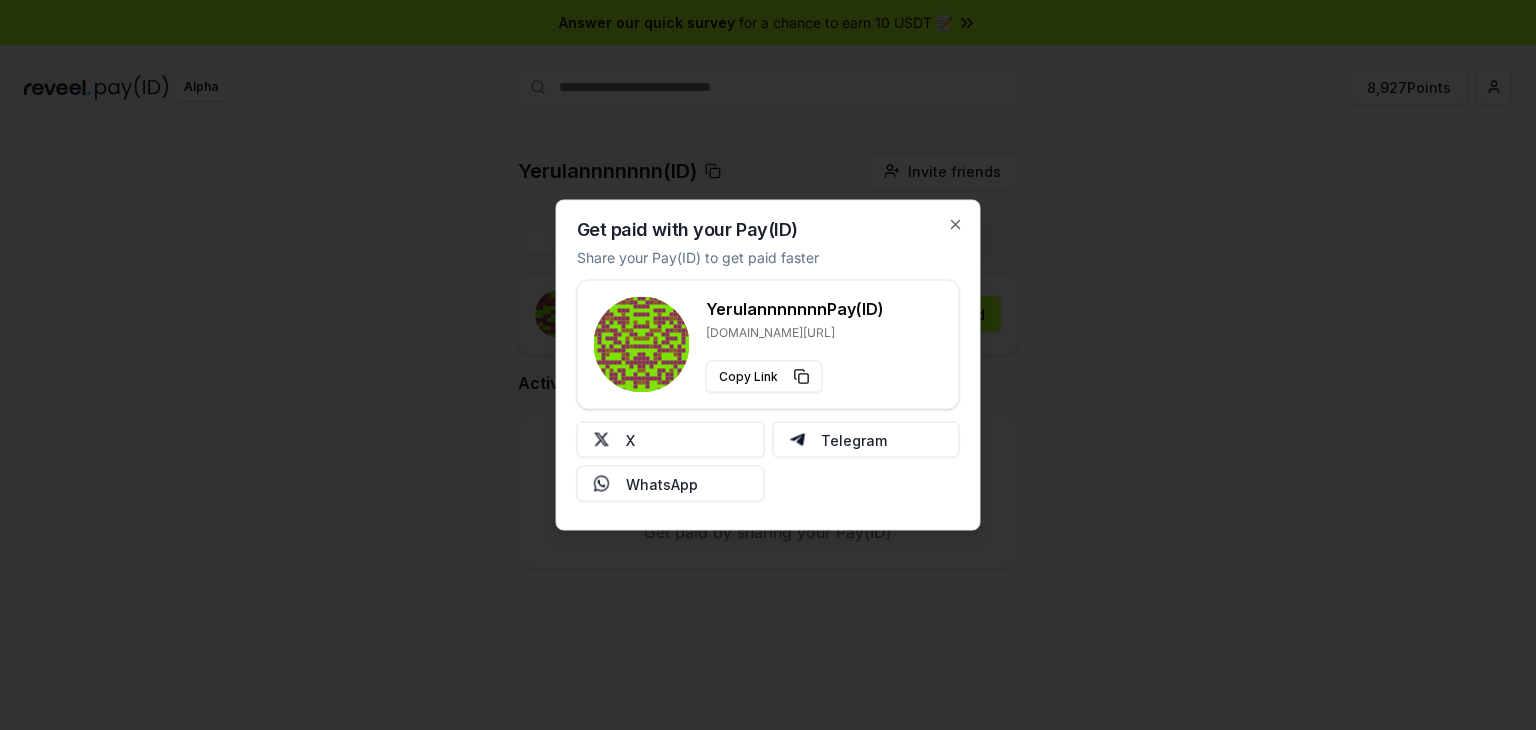 click on "Get paid with your Pay(ID) Share your Pay(ID) to get paid faster Yerulannnnnnn  Pay(ID) reveel.id/pay/Yerulannnnnnn Copy Link X Telegram WhatsApp Close" at bounding box center (768, 365) 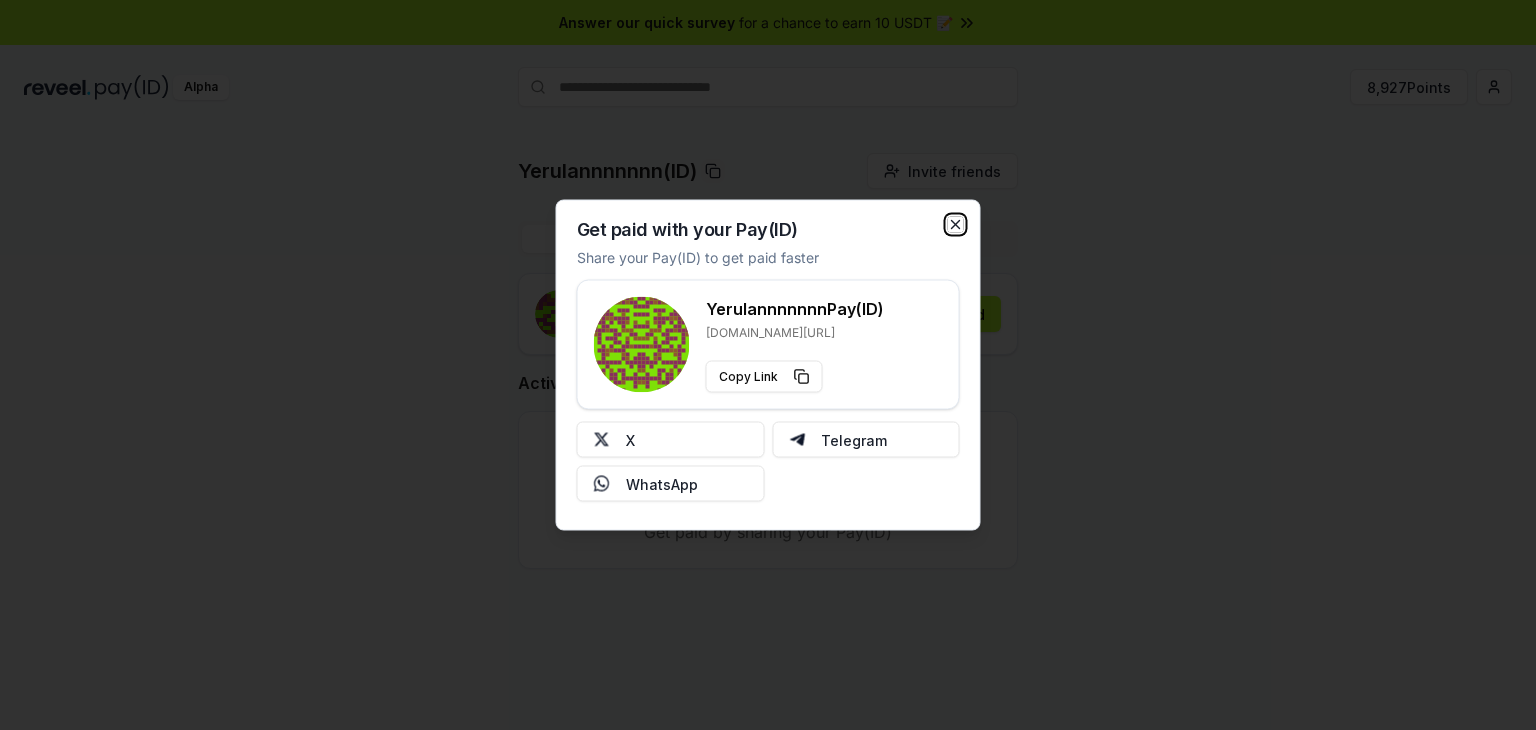 click 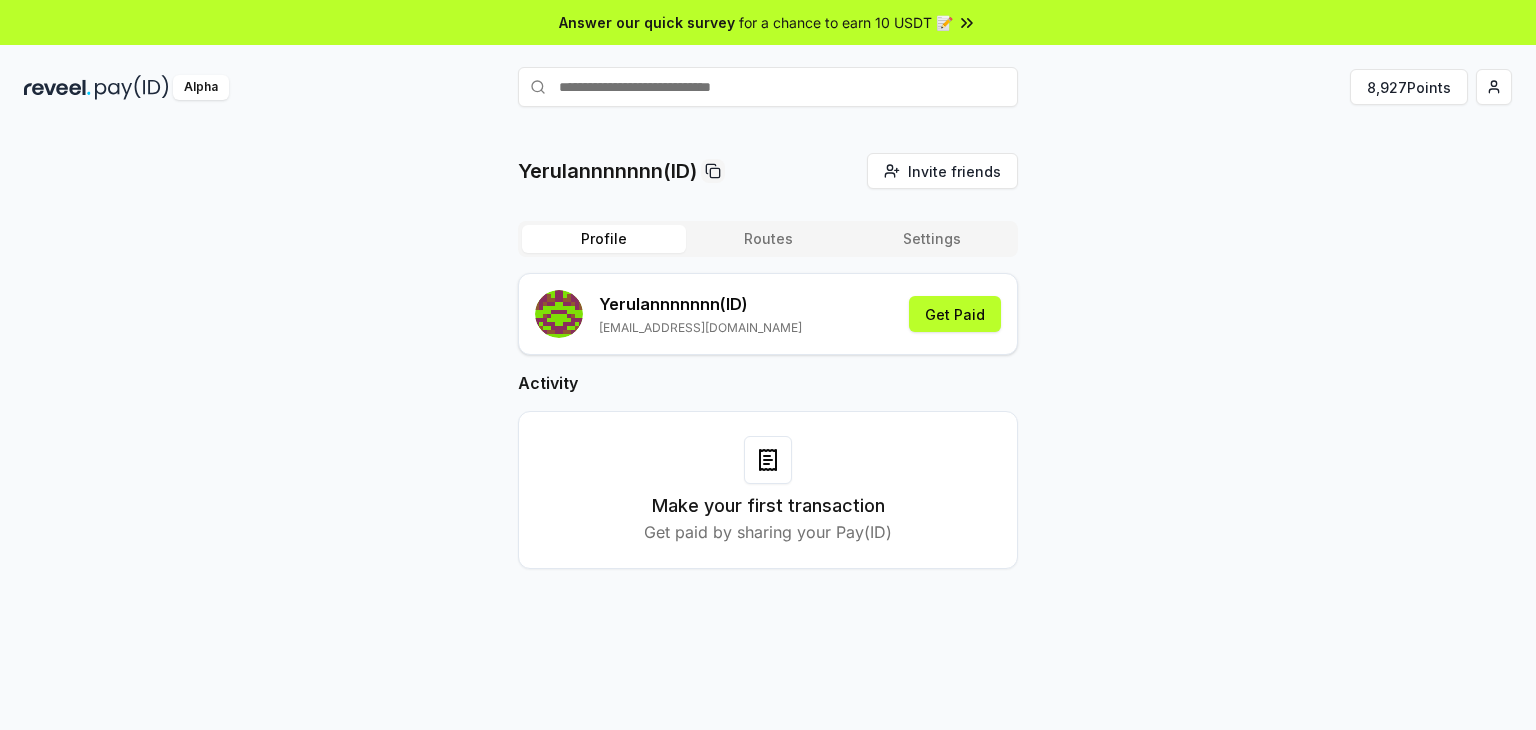 click on "Make your first transaction" at bounding box center [768, 506] 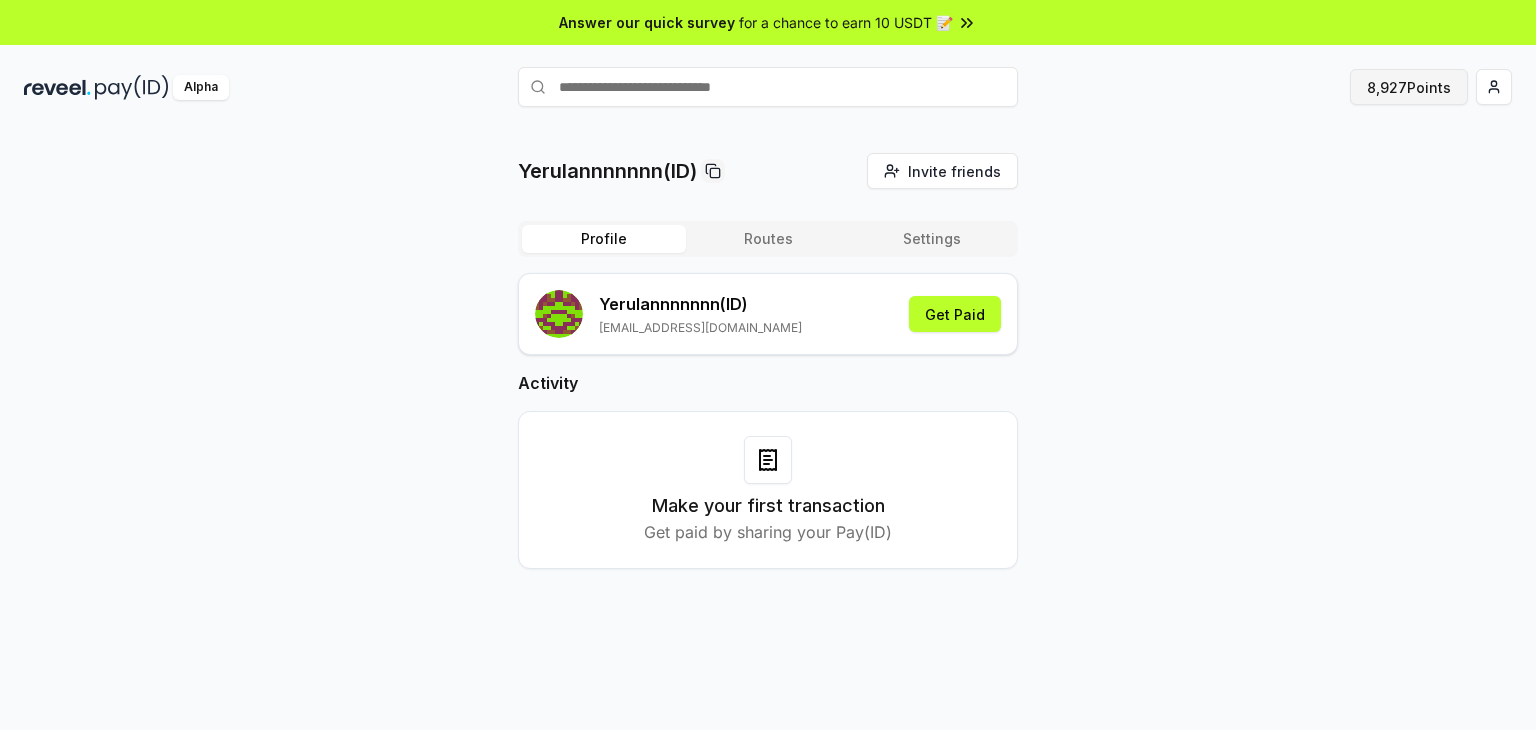 click on "8,927  Points" at bounding box center (1409, 87) 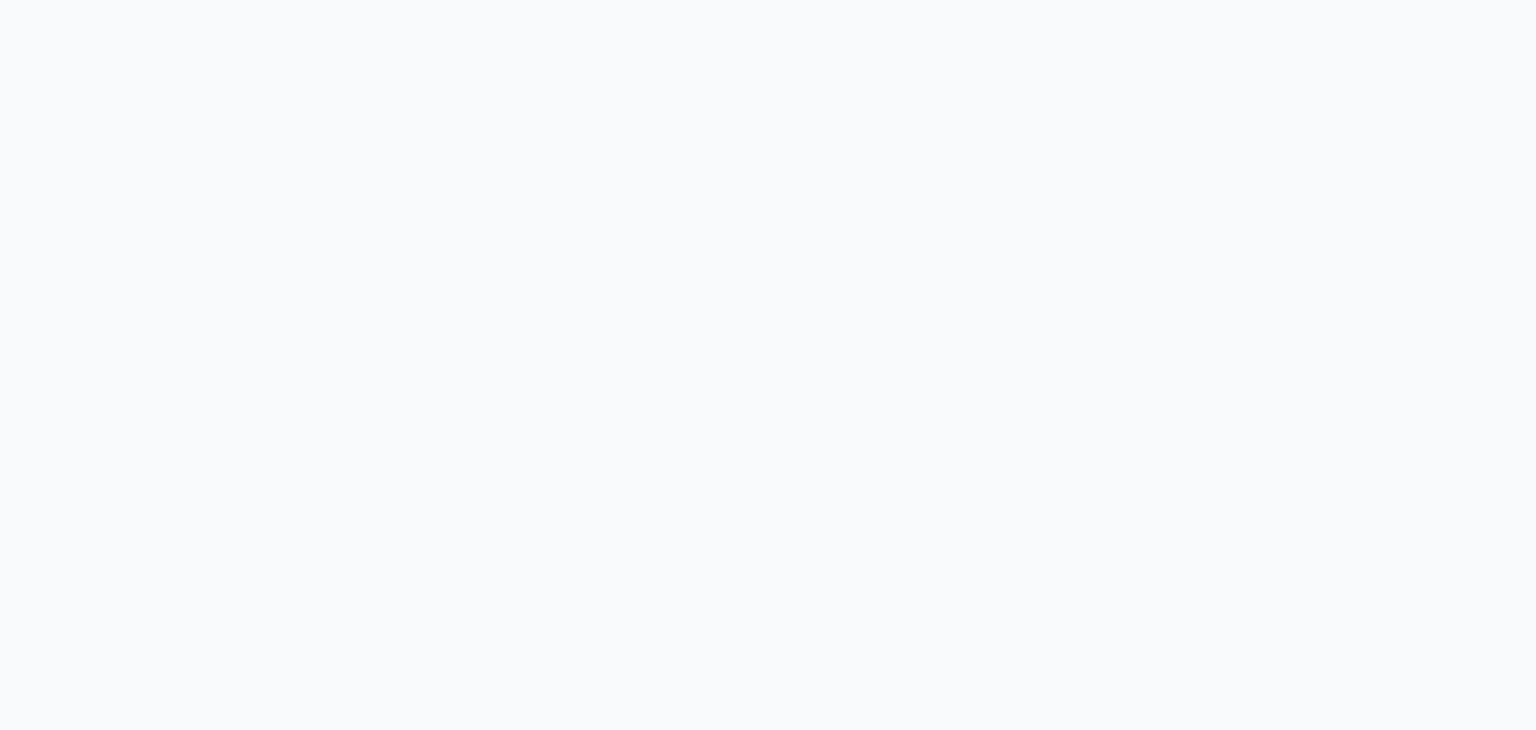 scroll, scrollTop: 0, scrollLeft: 0, axis: both 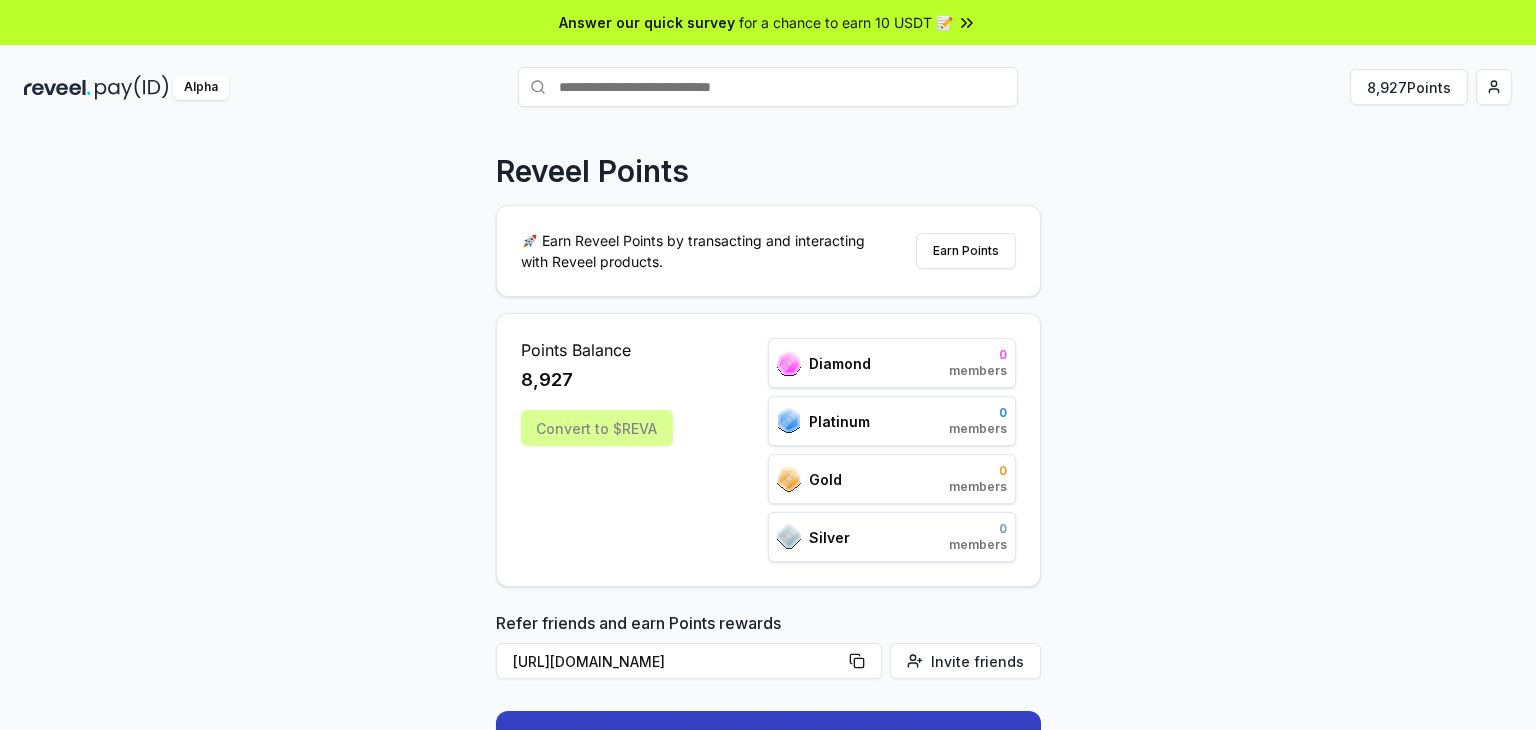 click on "Convert to $REVA" at bounding box center (597, 428) 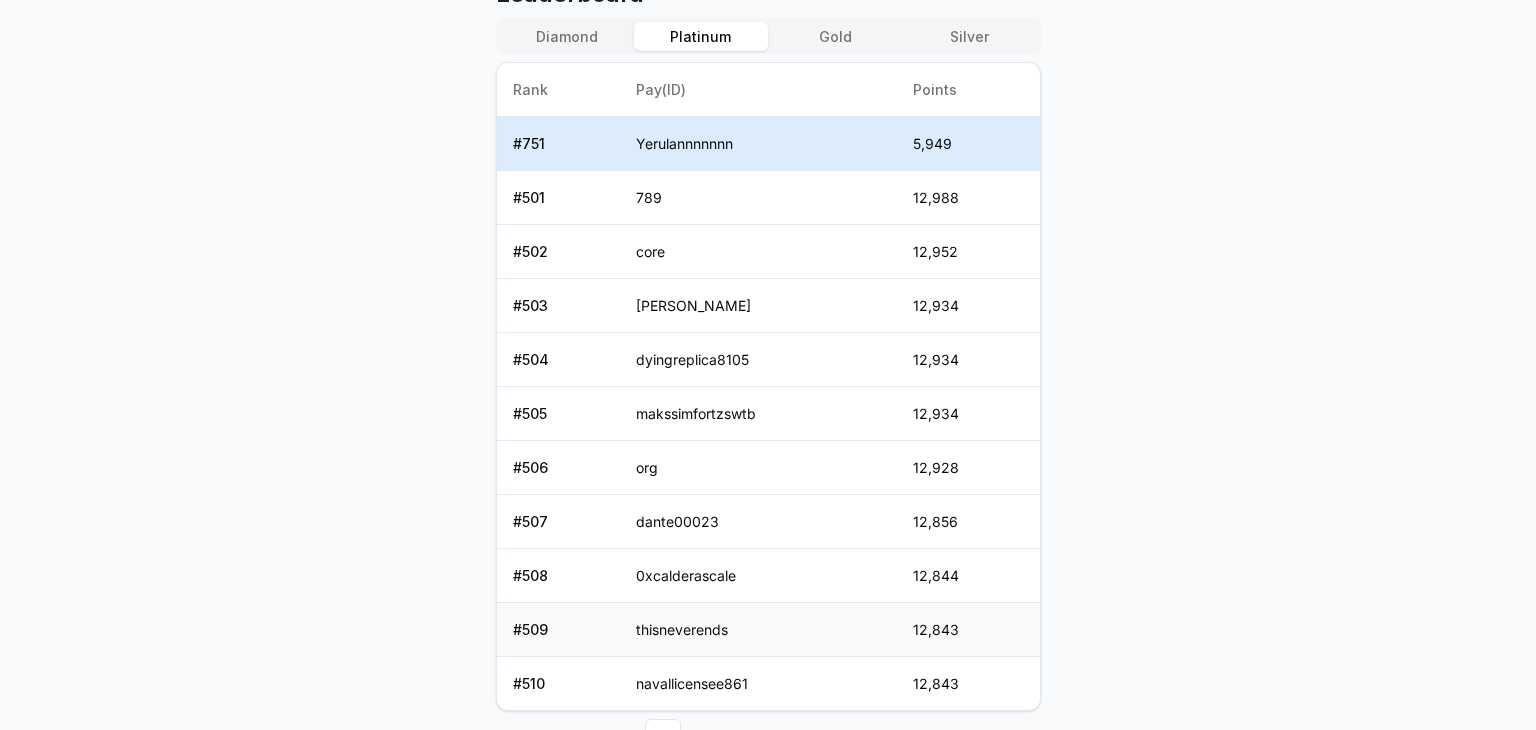 scroll, scrollTop: 792, scrollLeft: 0, axis: vertical 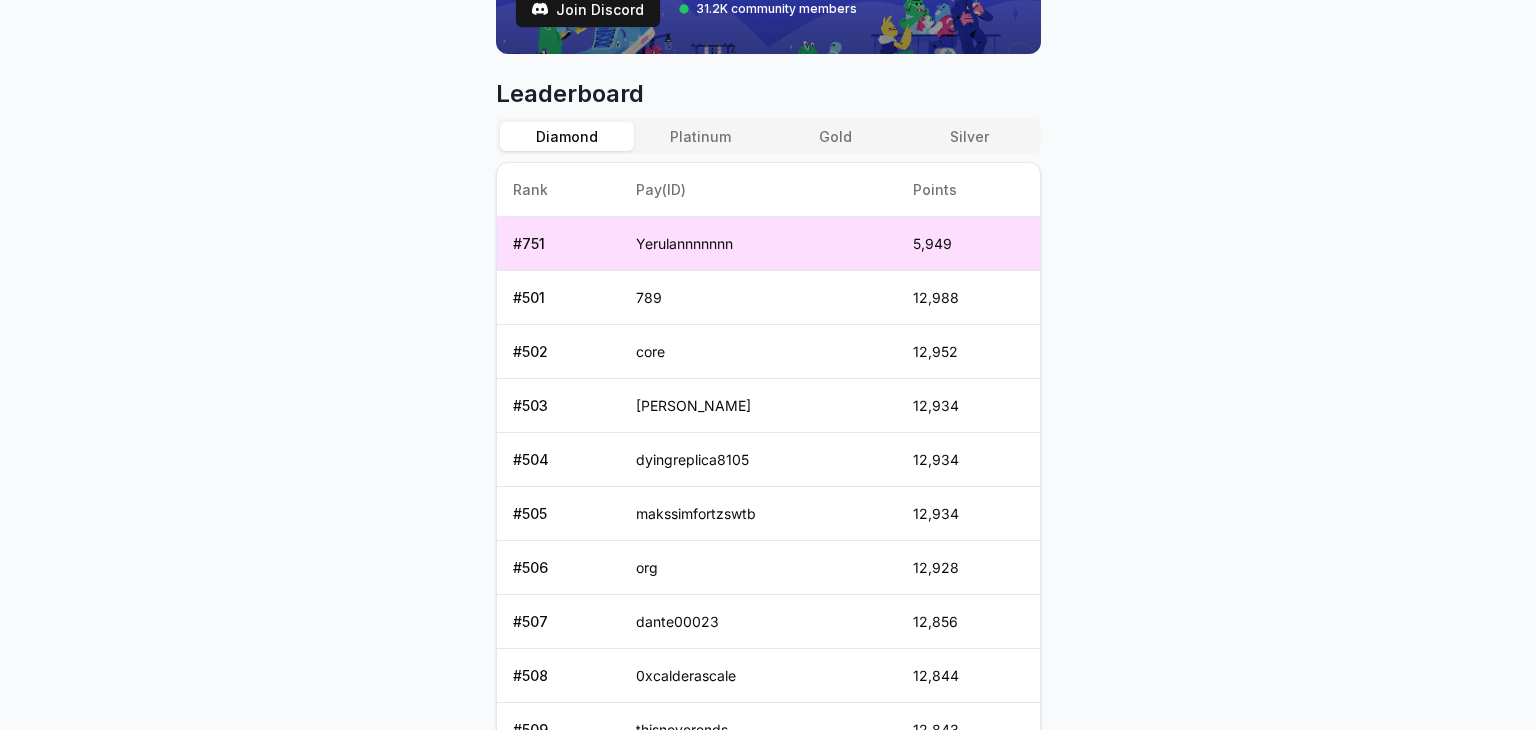 click on "Diamond" at bounding box center [567, 136] 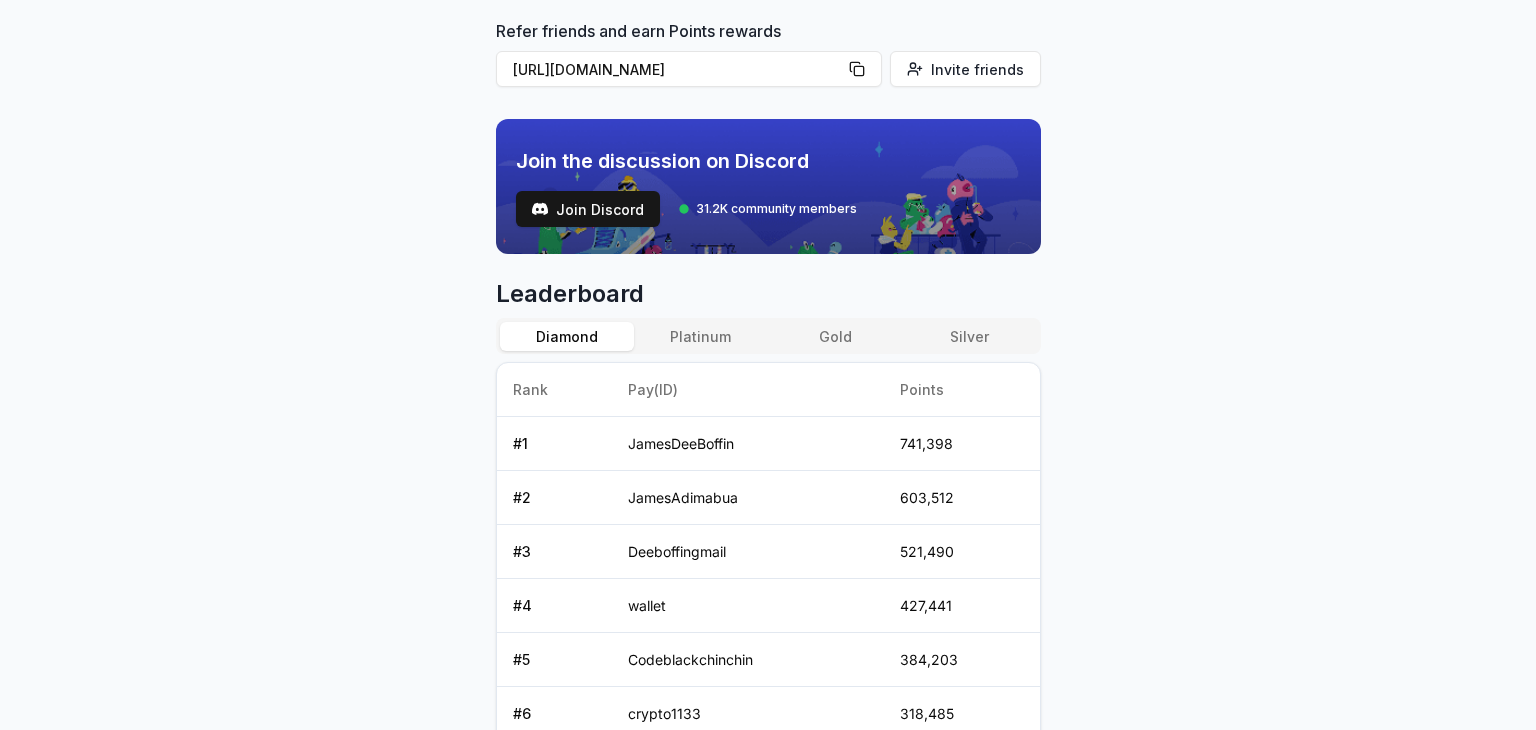 scroll, scrollTop: 892, scrollLeft: 0, axis: vertical 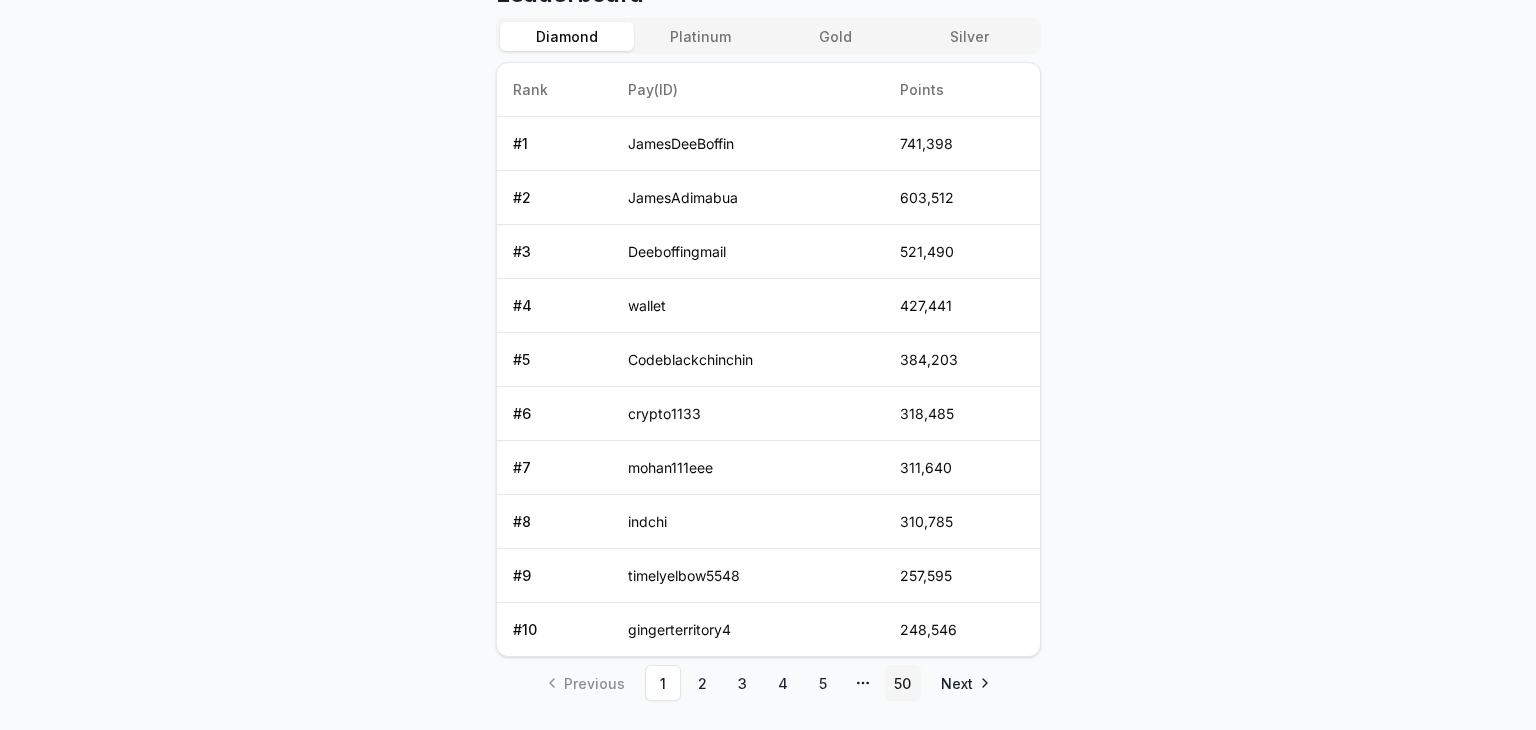 click on "50" at bounding box center [903, 683] 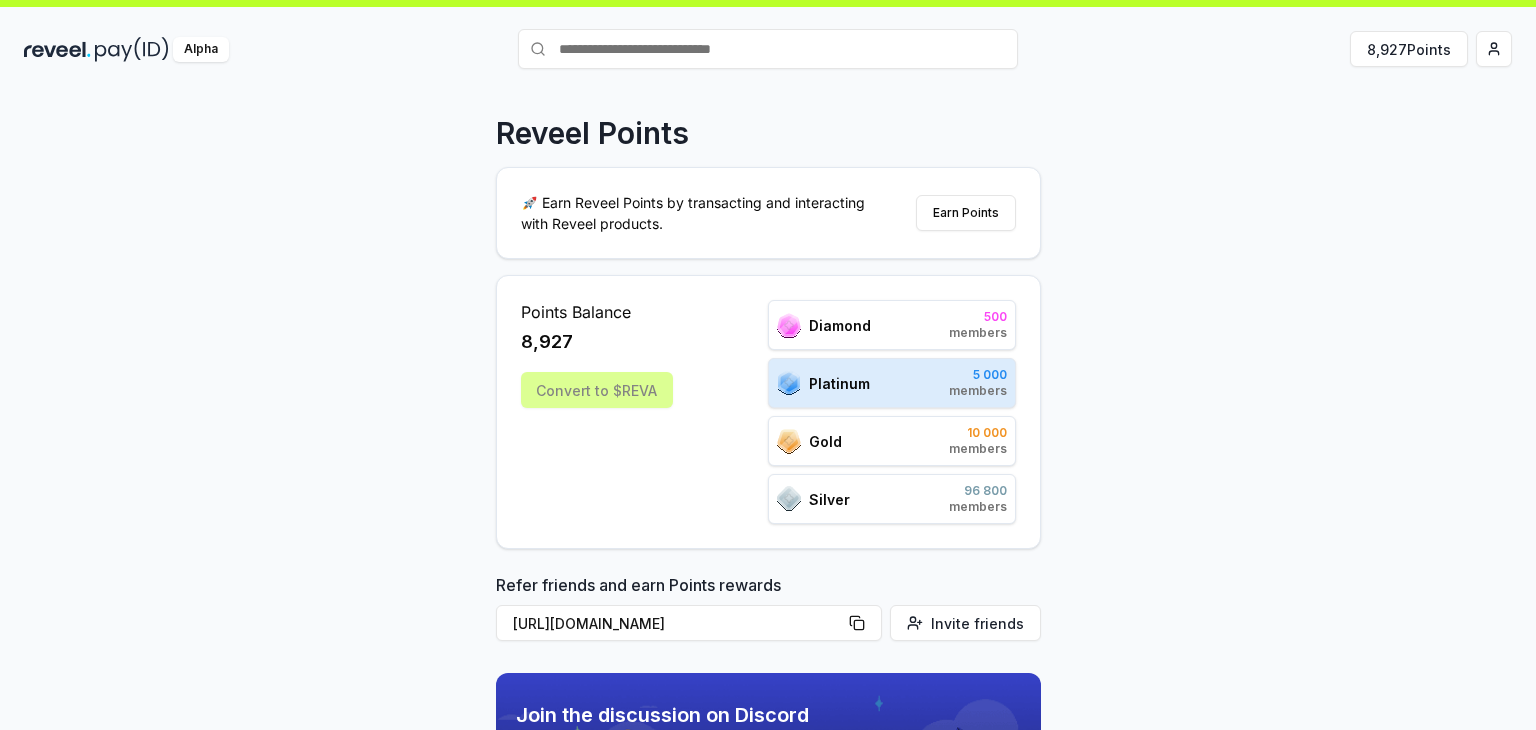 scroll, scrollTop: 0, scrollLeft: 0, axis: both 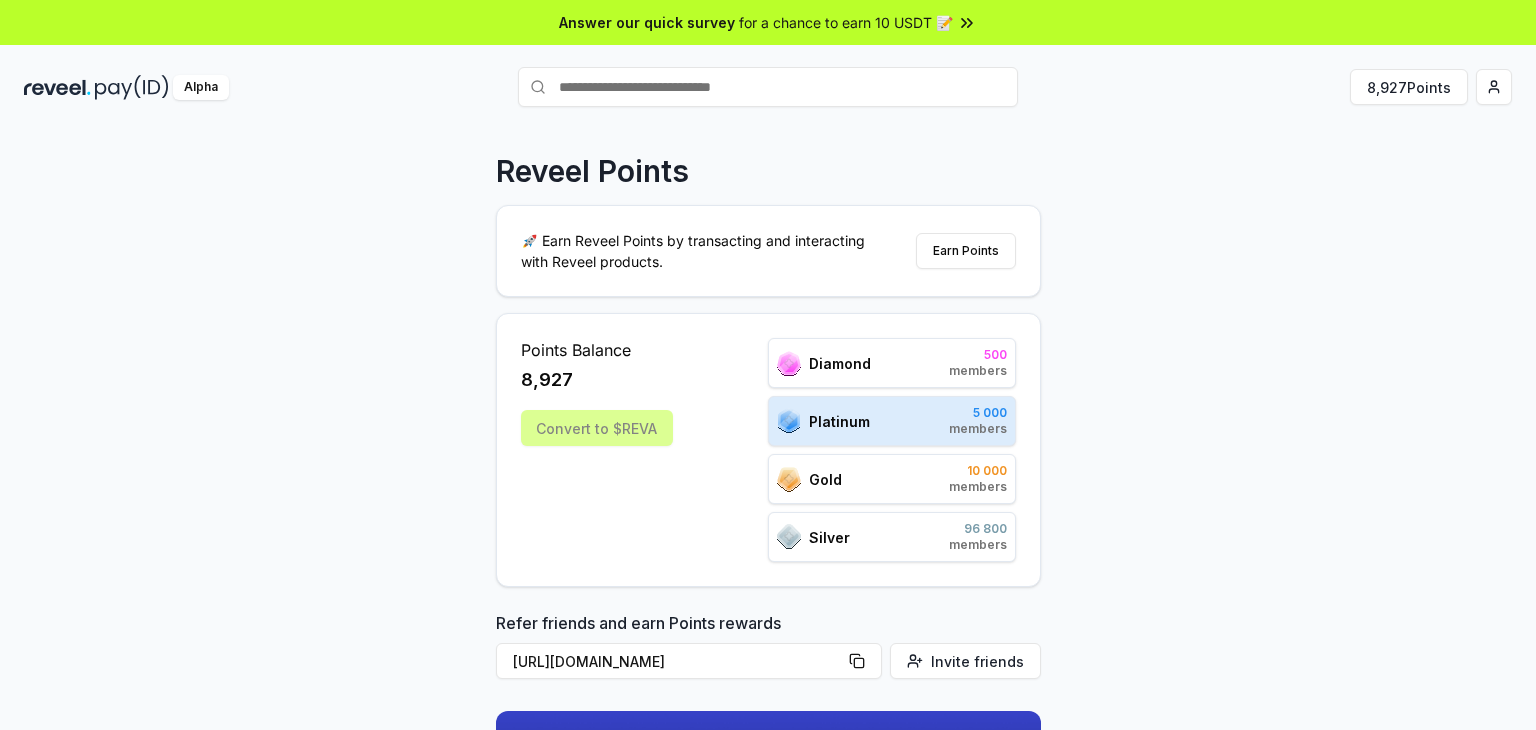 click on "Alpha" at bounding box center (201, 87) 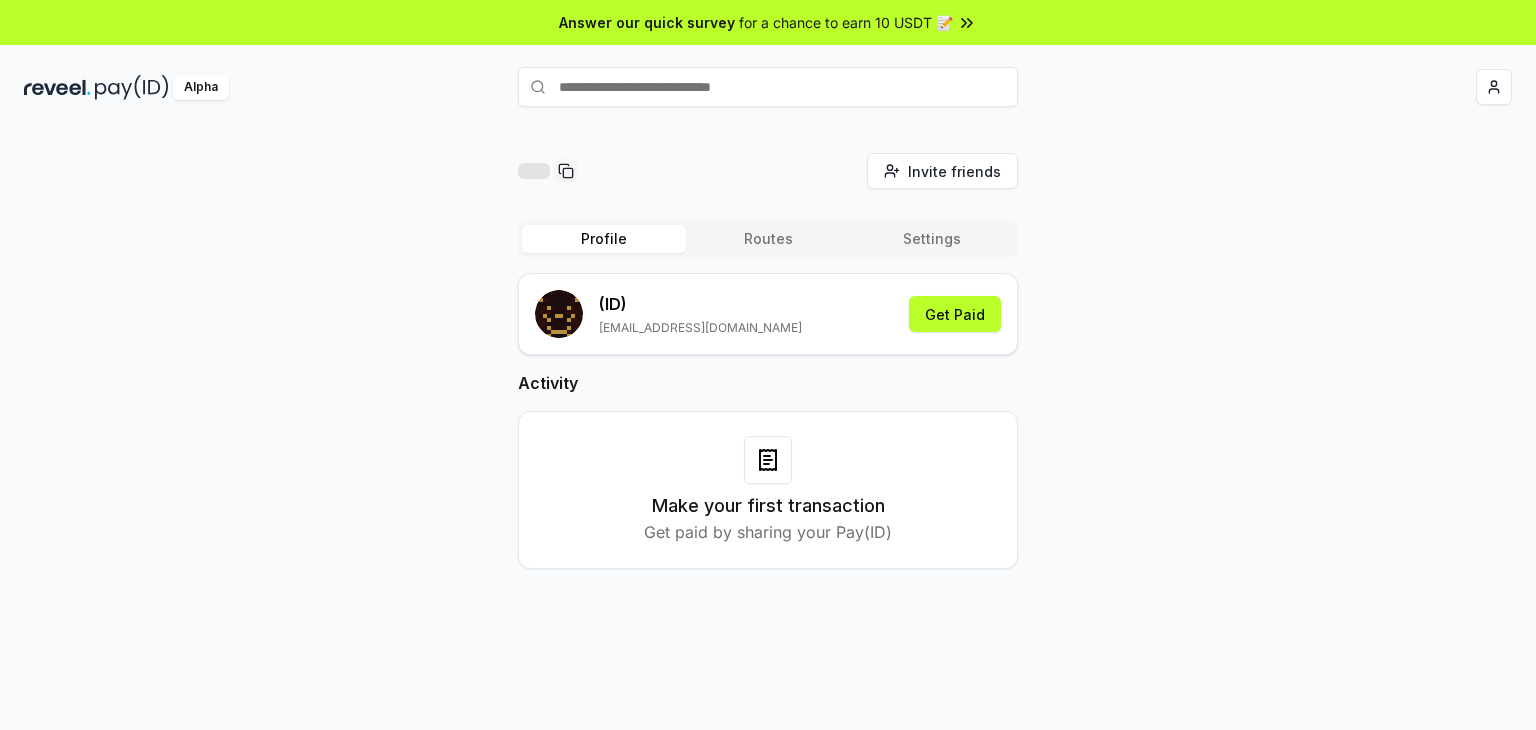 scroll, scrollTop: 0, scrollLeft: 0, axis: both 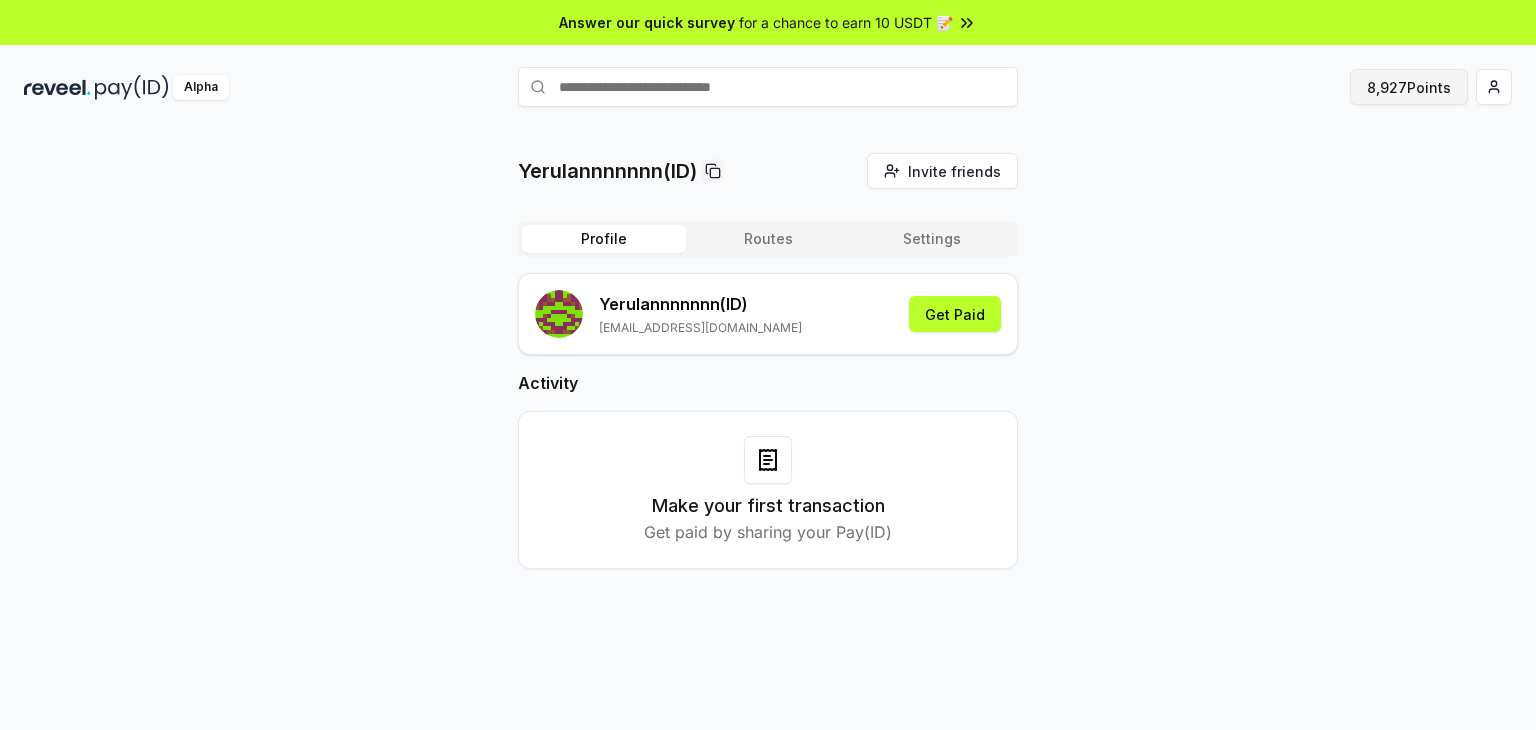 click on "8,927  Points" at bounding box center [1409, 87] 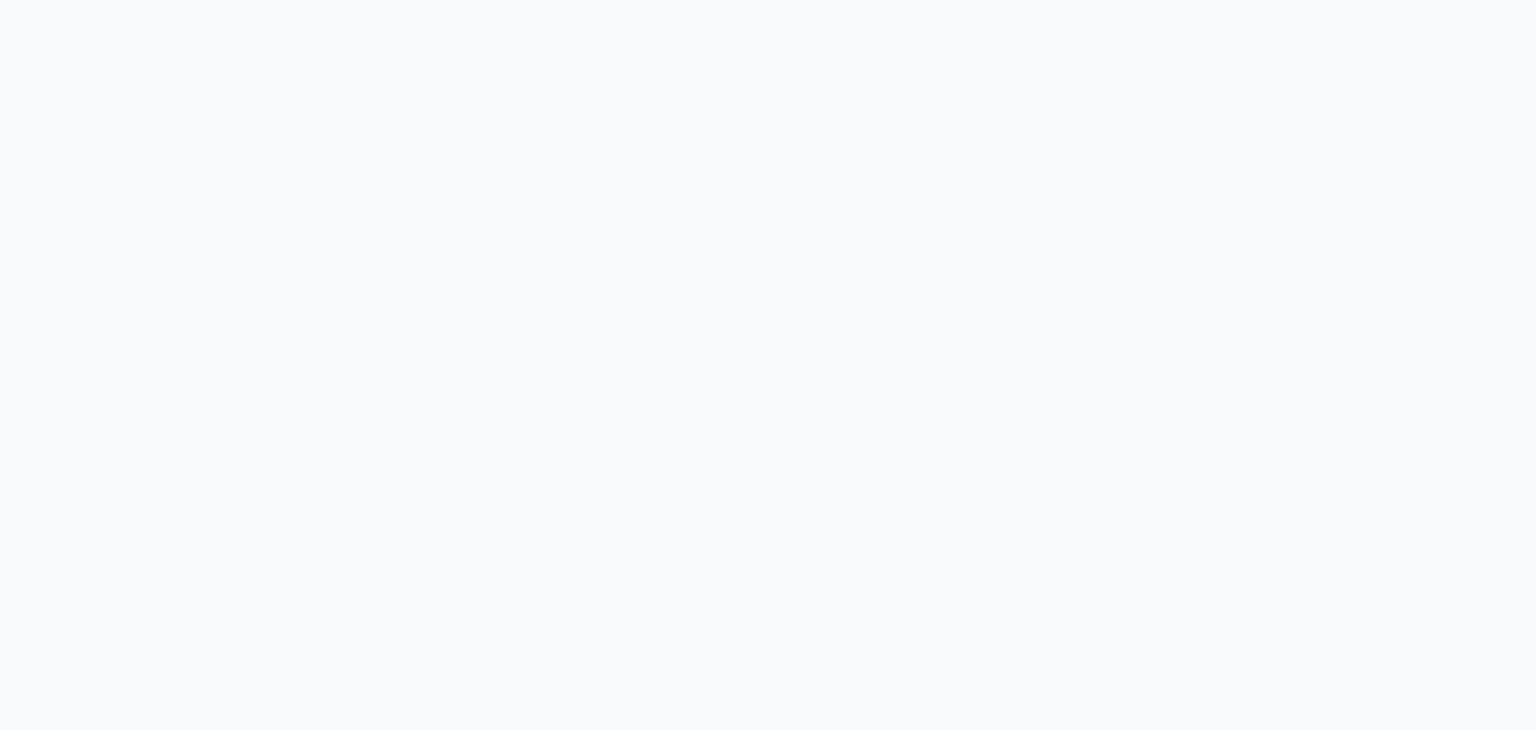 scroll, scrollTop: 0, scrollLeft: 0, axis: both 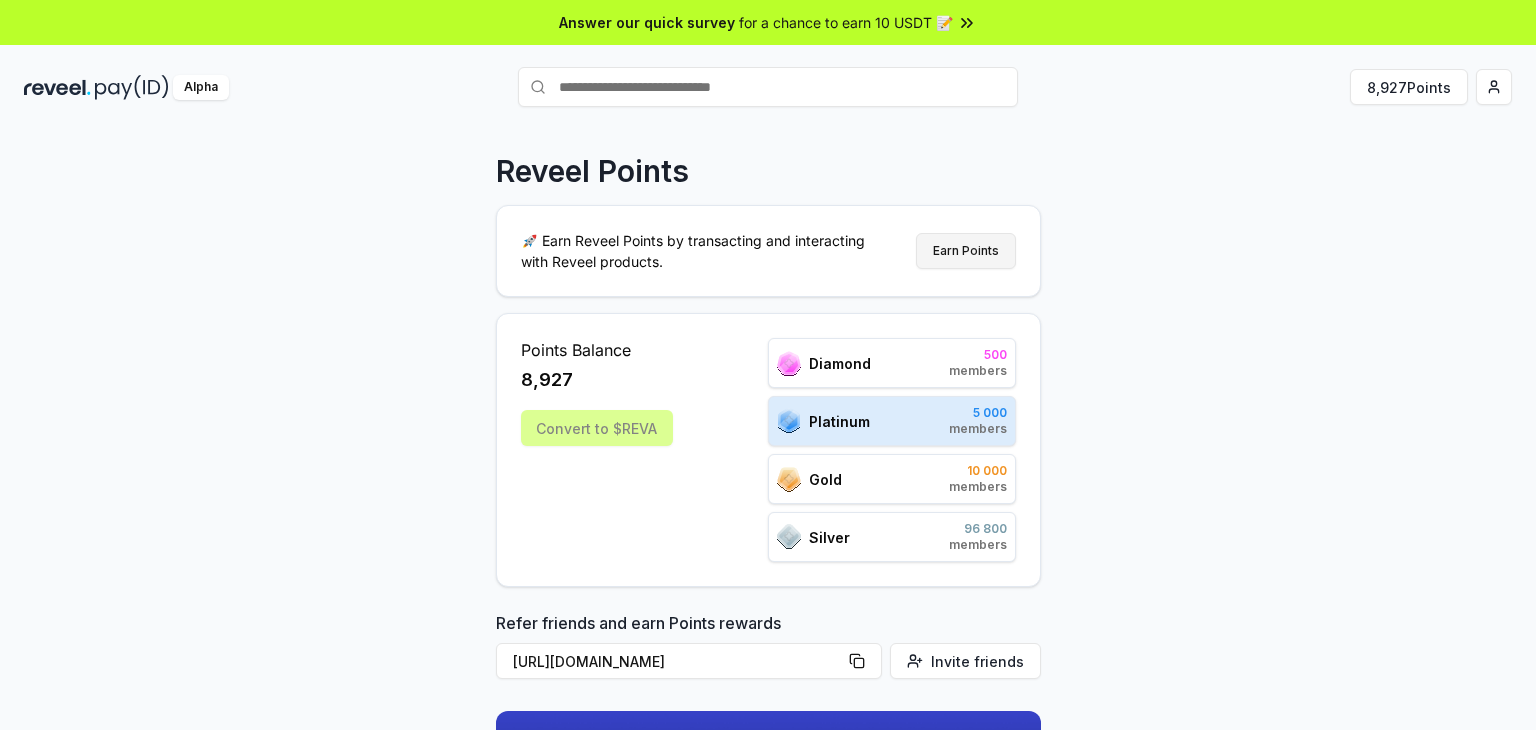 click on "Earn Points" at bounding box center (966, 251) 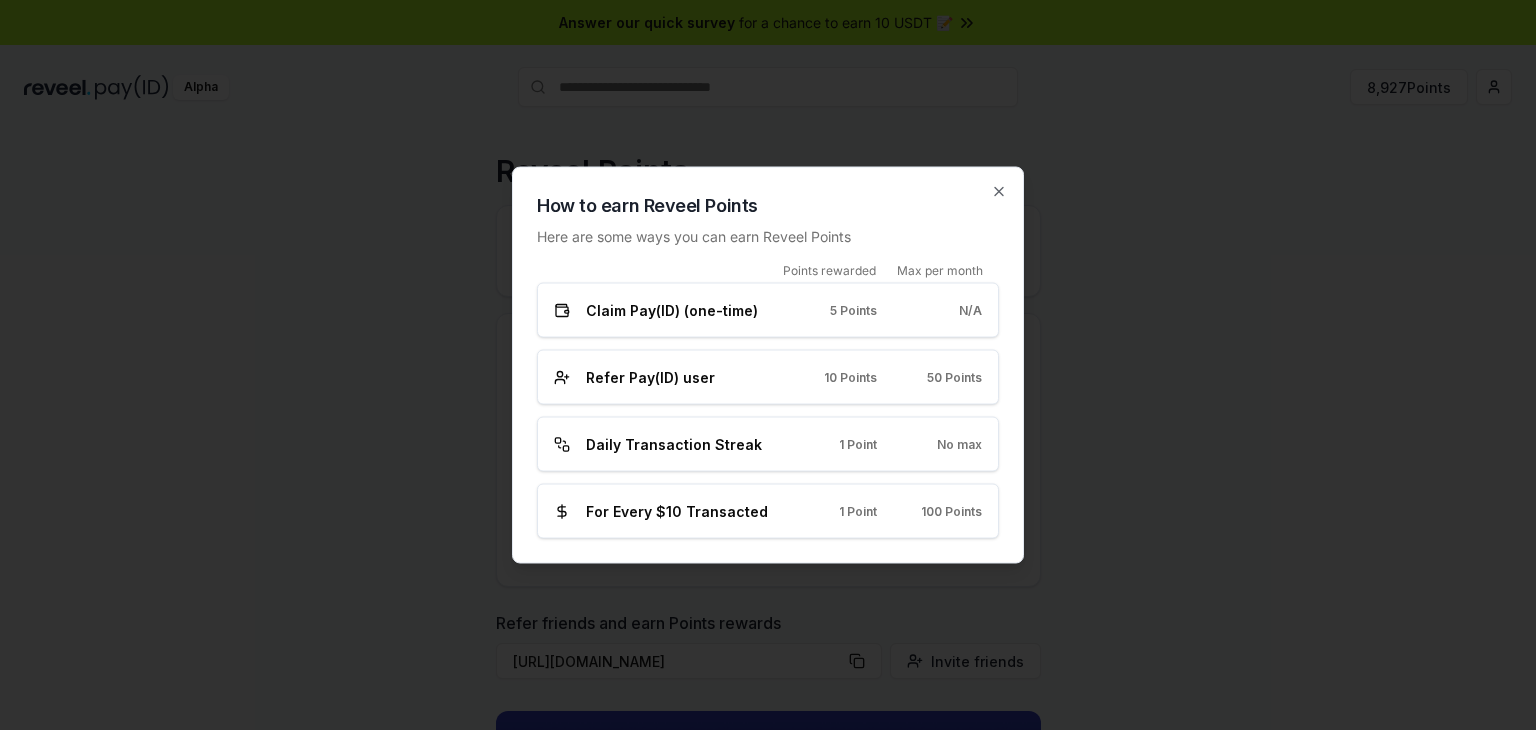 click on "Claim Pay(ID) (one-time)" at bounding box center (672, 310) 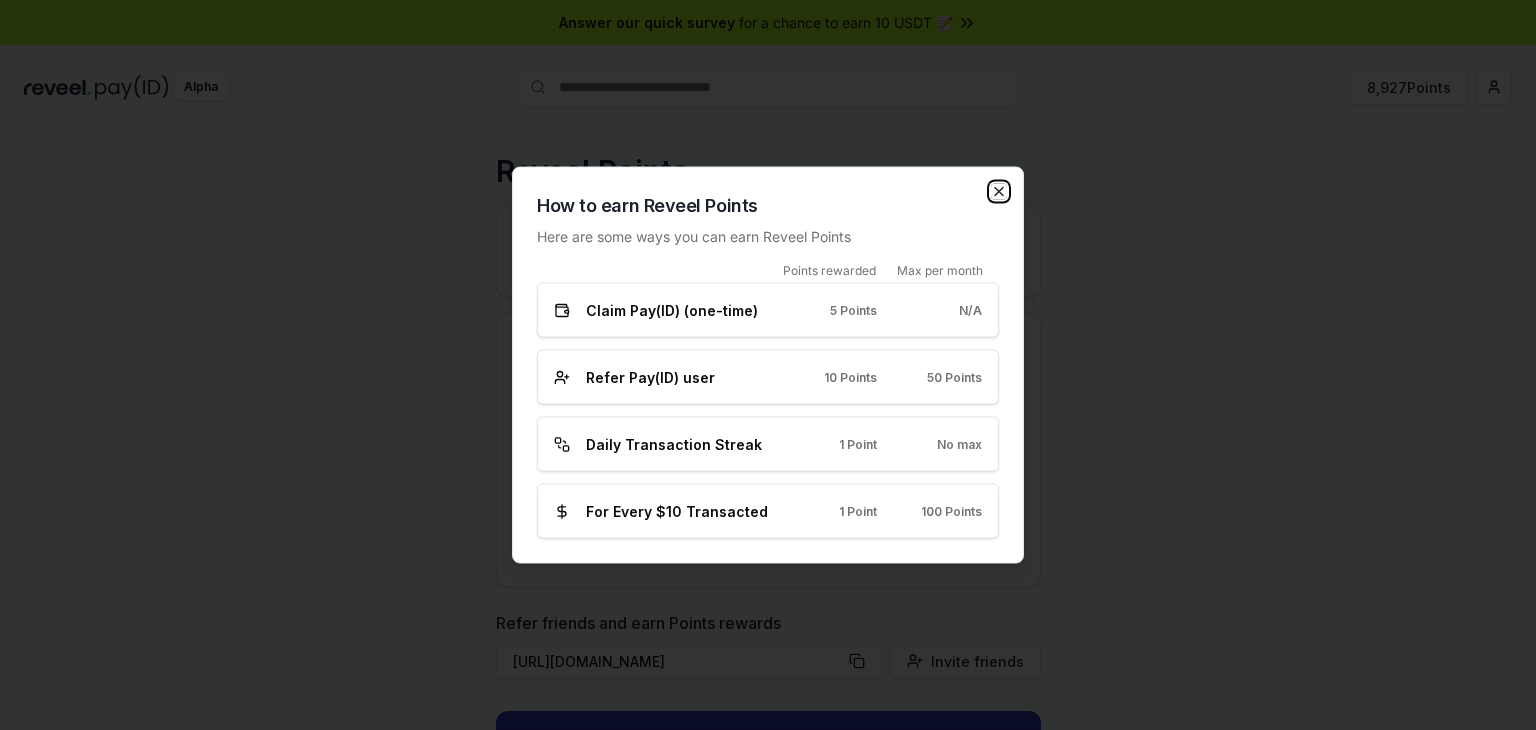 click 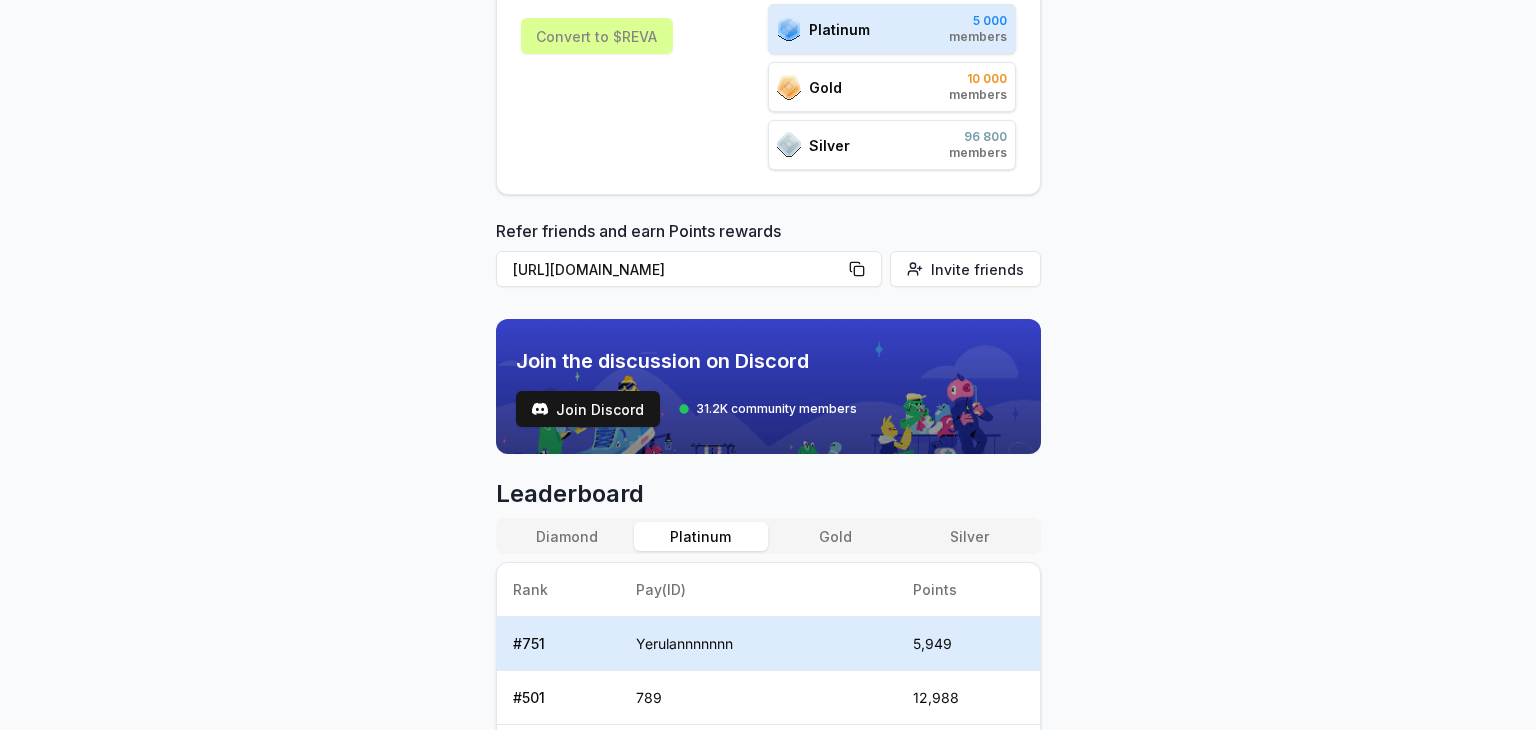 scroll, scrollTop: 0, scrollLeft: 0, axis: both 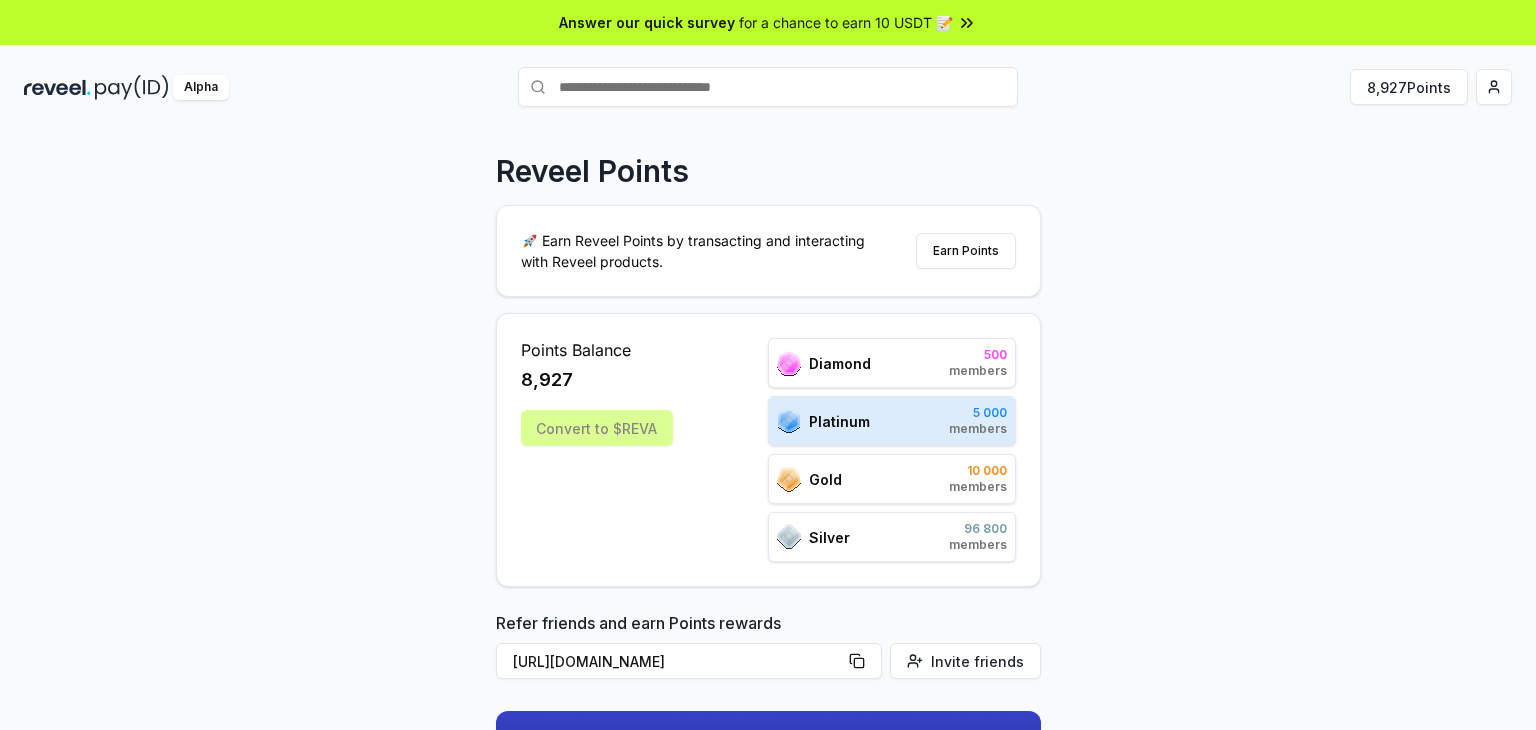 click on "for a chance to earn 10 USDT 📝" at bounding box center [846, 22] 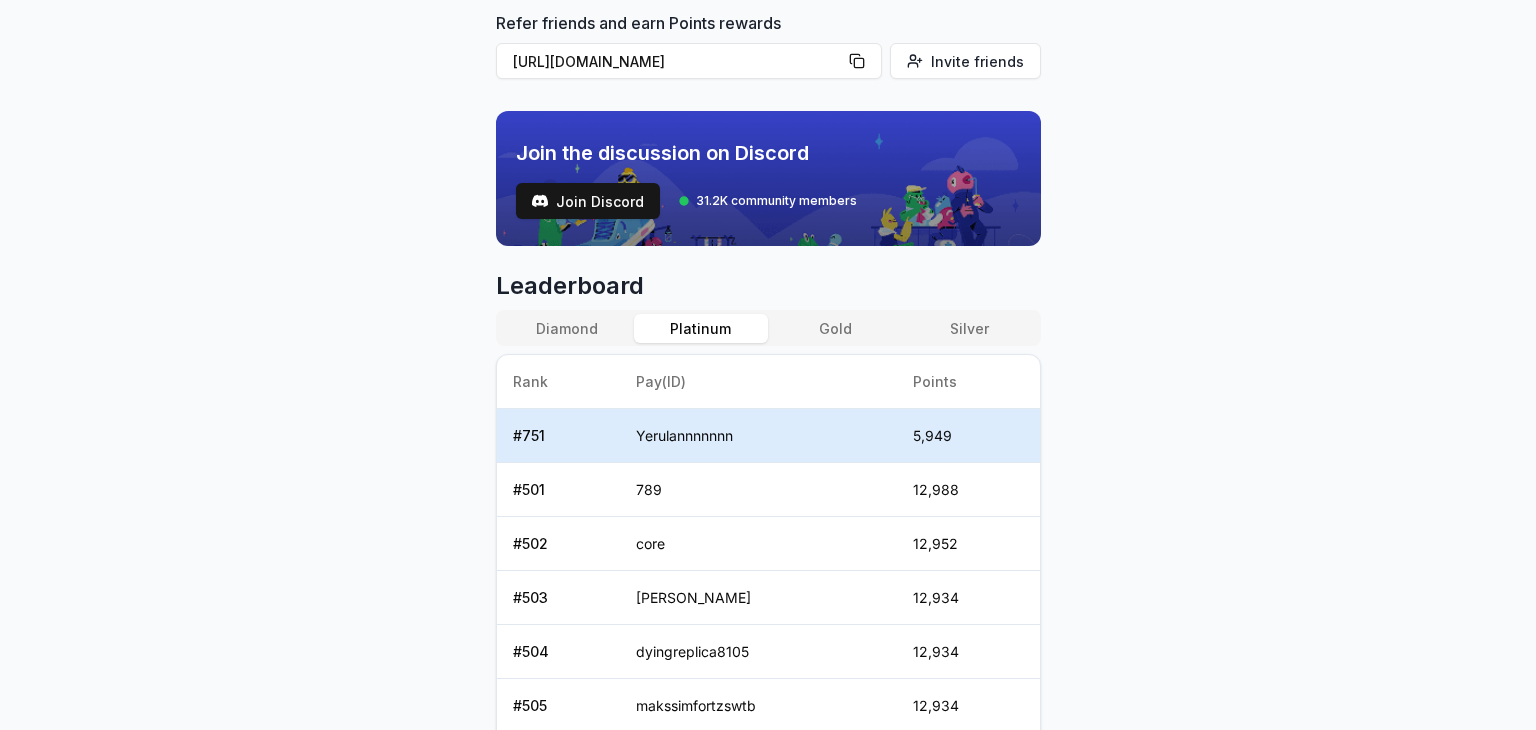 scroll, scrollTop: 0, scrollLeft: 0, axis: both 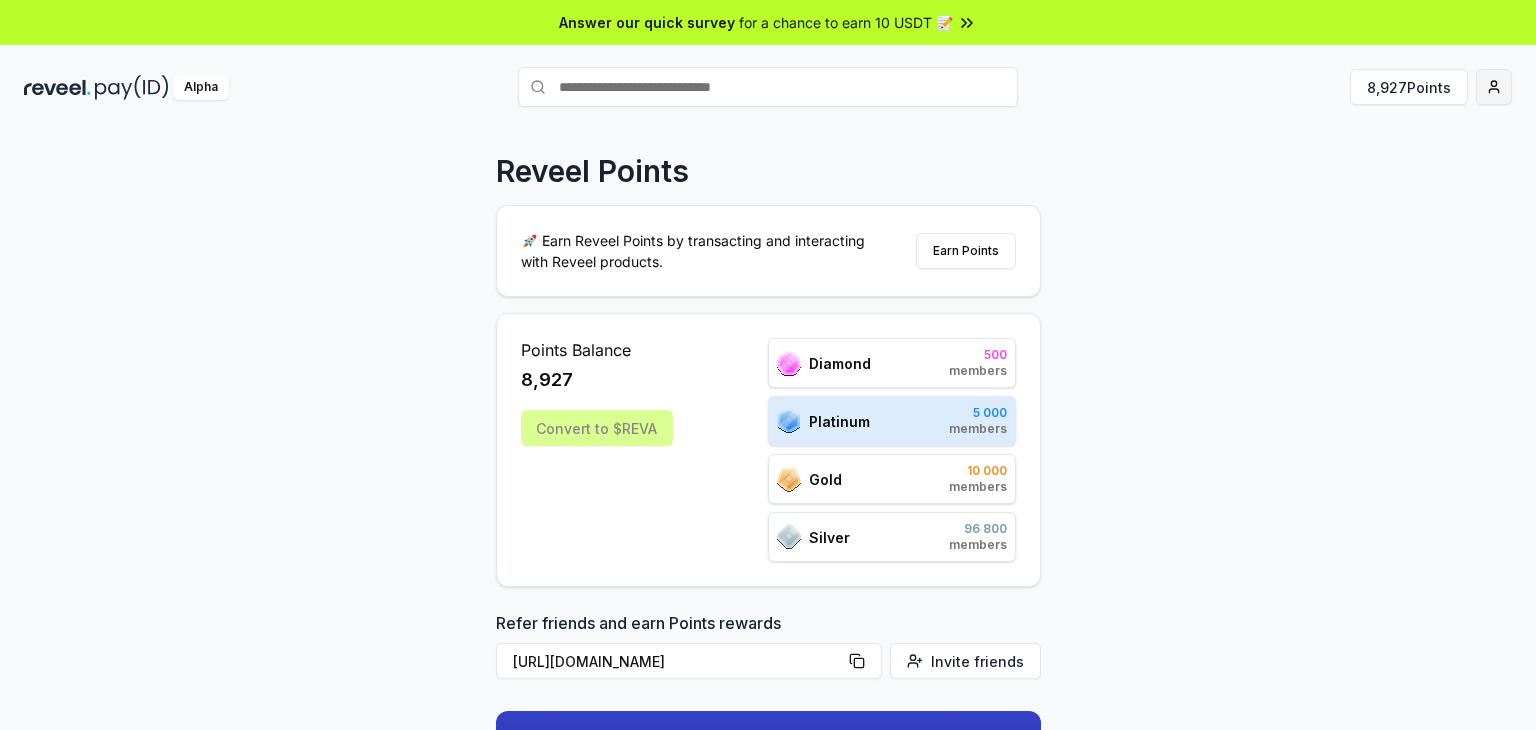 click on "Answer our quick survey for a chance to earn 10 USDT 📝 Alpha   8,927  Points Reveel Points  🚀 Earn Reveel Points by transacting and interacting with Reveel products. Earn Points Points Balance  8,927 Convert to $REVA Diamond 500 members Platinum 5 000 members Gold 10 000 members Silver 96 800 members Refer friends and earn Points rewards https://reveel.id/refer/Yerulannnnnnn Invite friends Join the discussion on Discord Join Discord     31.2K community members Leaderboard Diamond Platinum Gold Silver Rank Pay(ID) Points # 751 Yerulannnnnnn 5,949 # 501 789 12,988 # 502 core 12,952 # 503 natalia 12,934 # 504 dyingreplica8105 12,934 # 505 makssimfortzswtb 12,934 # 506 org 12,928 # 507 dante00023 12,856 # 508 0xcalderascale 12,844 # 509 thisneverends 12,843 # 510 navallicensee861 12,843 Previous 1 2 3 4 5 More pages 500 Next" at bounding box center [768, 365] 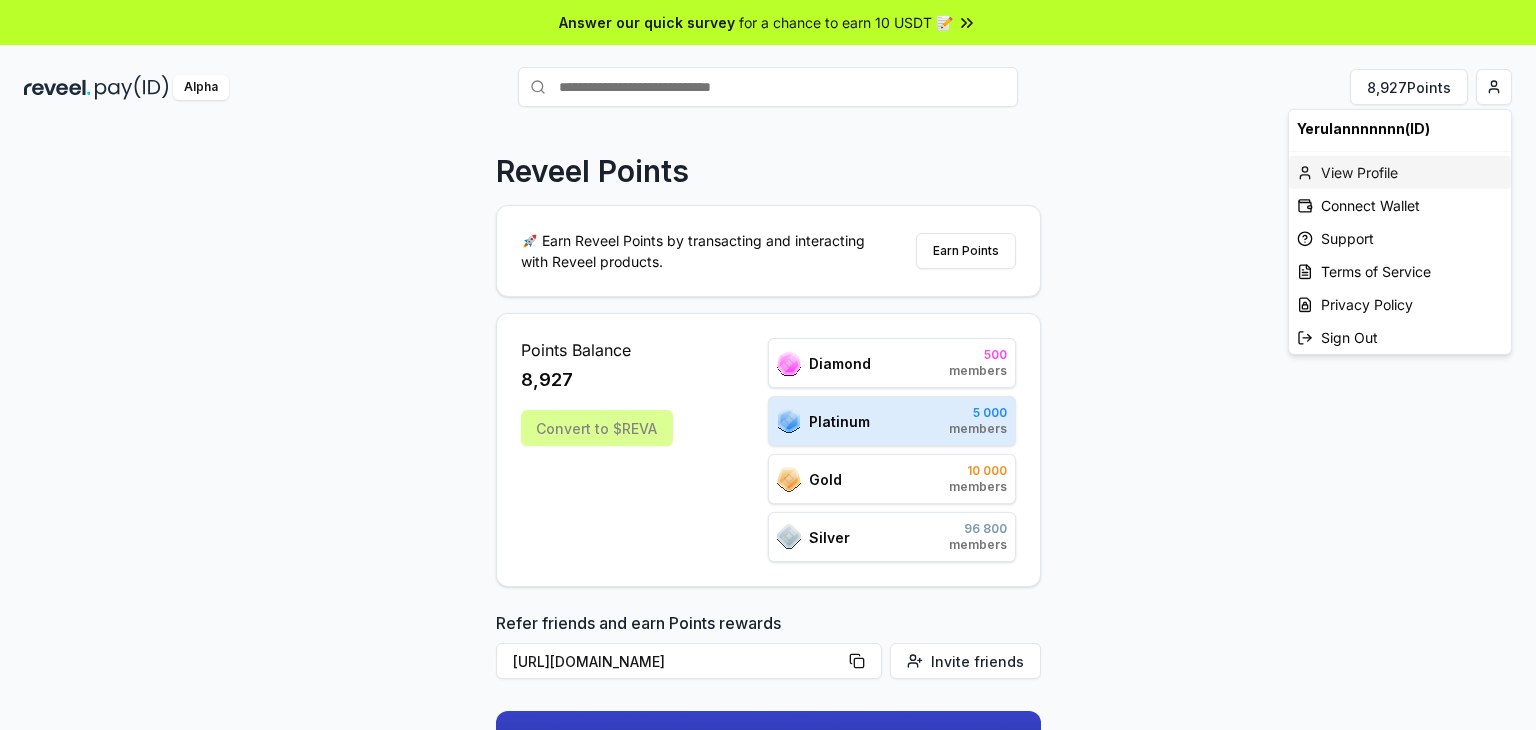 click on "View Profile" at bounding box center [1400, 172] 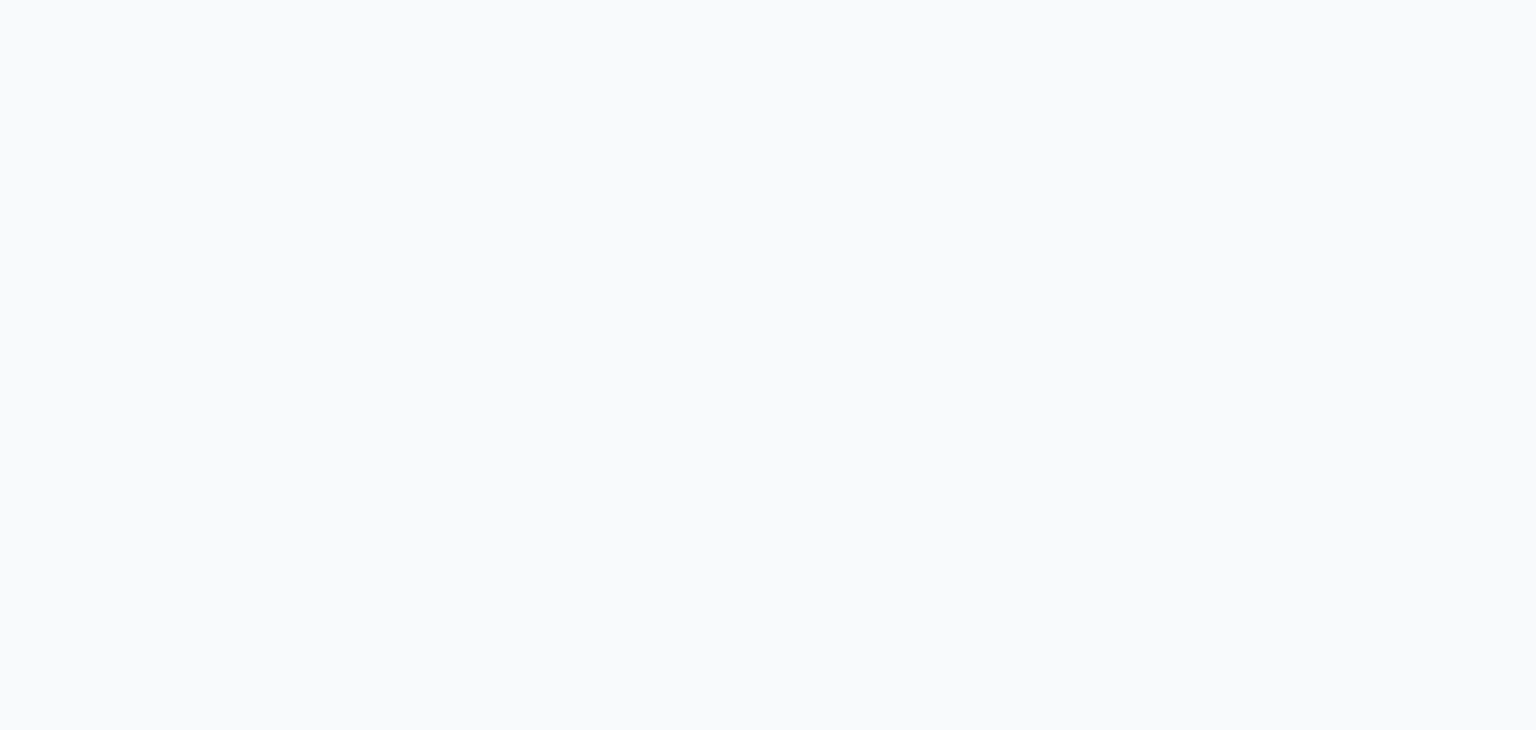 scroll, scrollTop: 0, scrollLeft: 0, axis: both 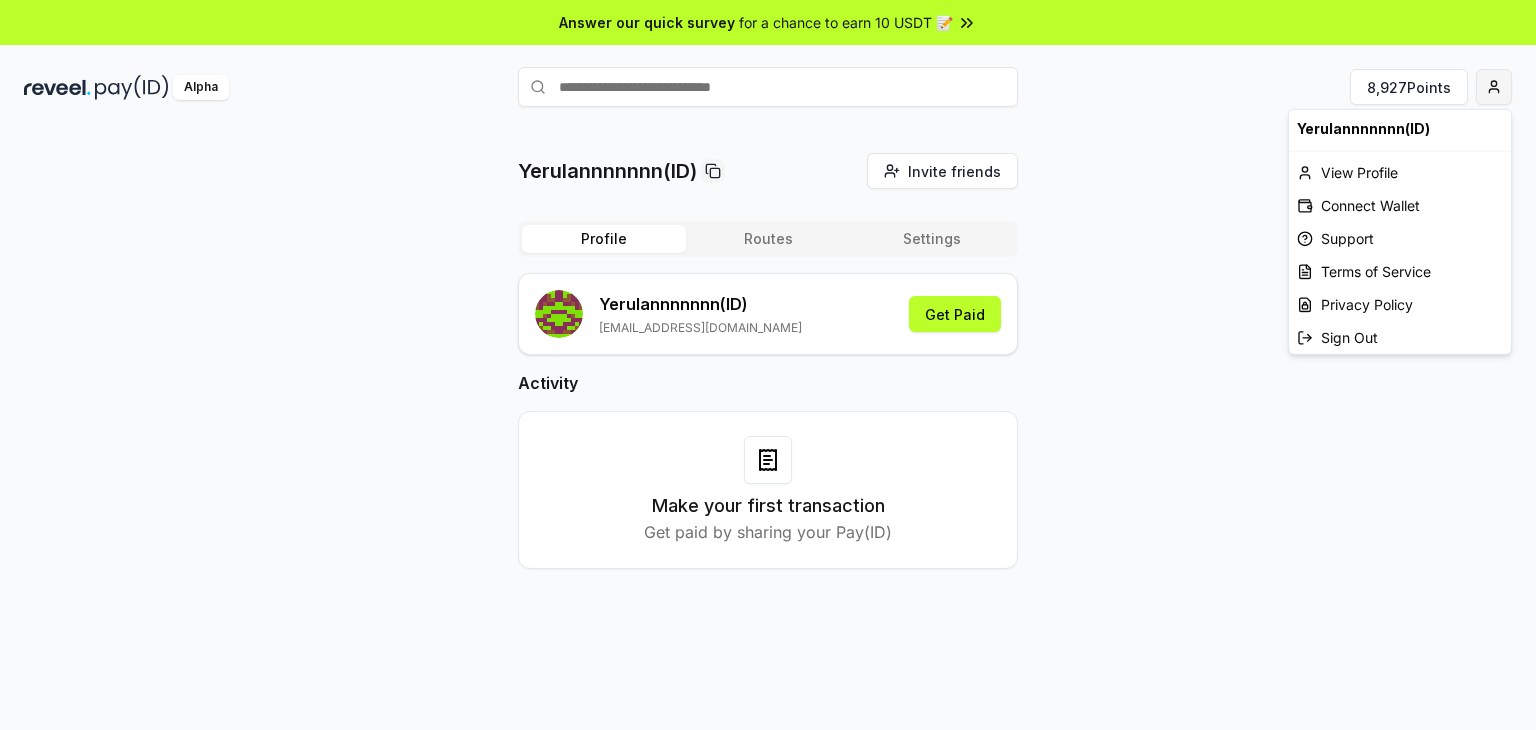 click on "Answer our quick survey for a chance to earn 10 USDT 📝 Alpha   8,927  Points Yerulannnnnnn(ID) Invite friends Invite Profile Routes Settings Yerulannnnnnn (ID) [EMAIL_ADDRESS][DOMAIN_NAME] Get Paid Activity Make your first transaction Get paid by sharing your Pay(ID) Yerulannnnnnn(ID)   View Profile   Connect Wallet   Support   Terms of Service   Privacy Policy   Sign Out" at bounding box center [768, 365] 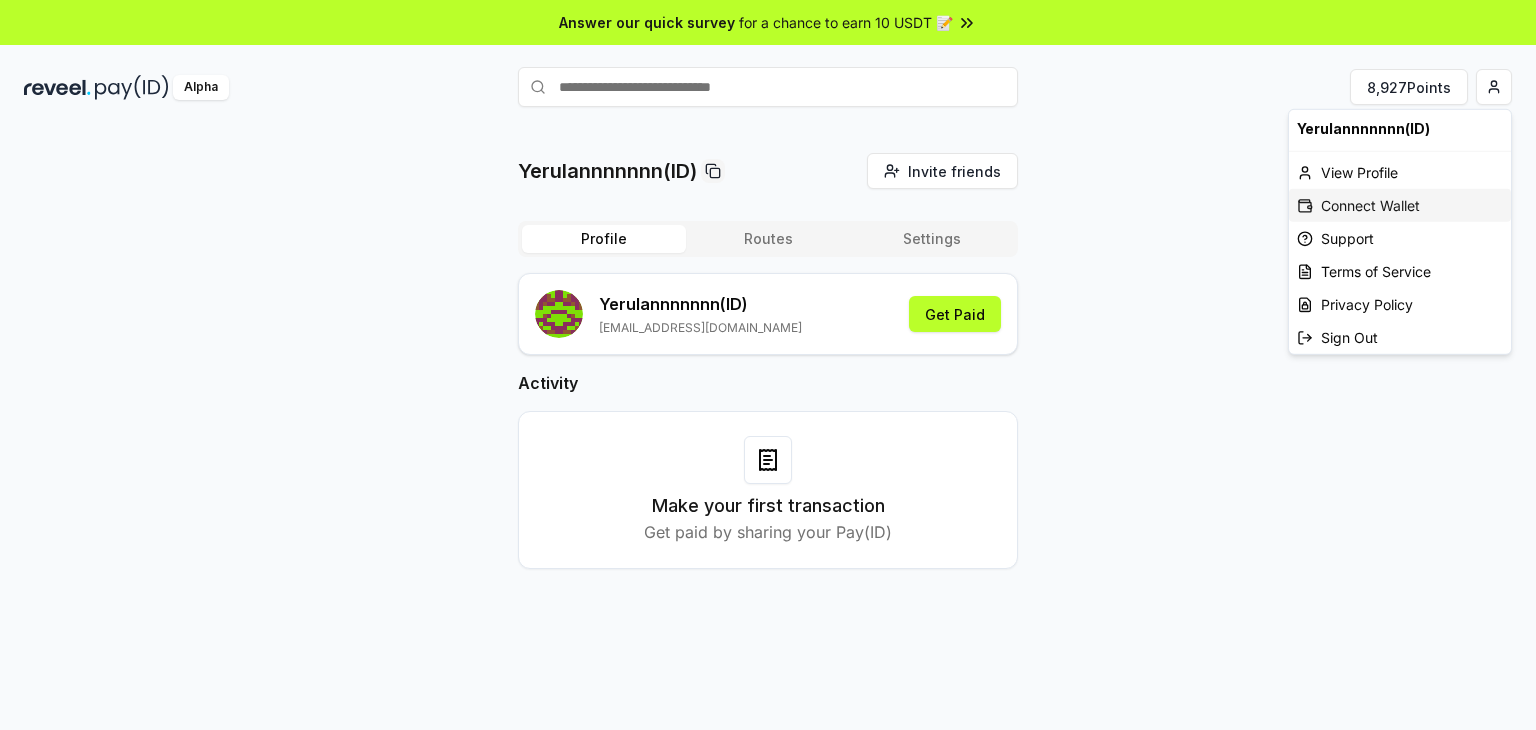 click on "Connect Wallet" at bounding box center [1400, 205] 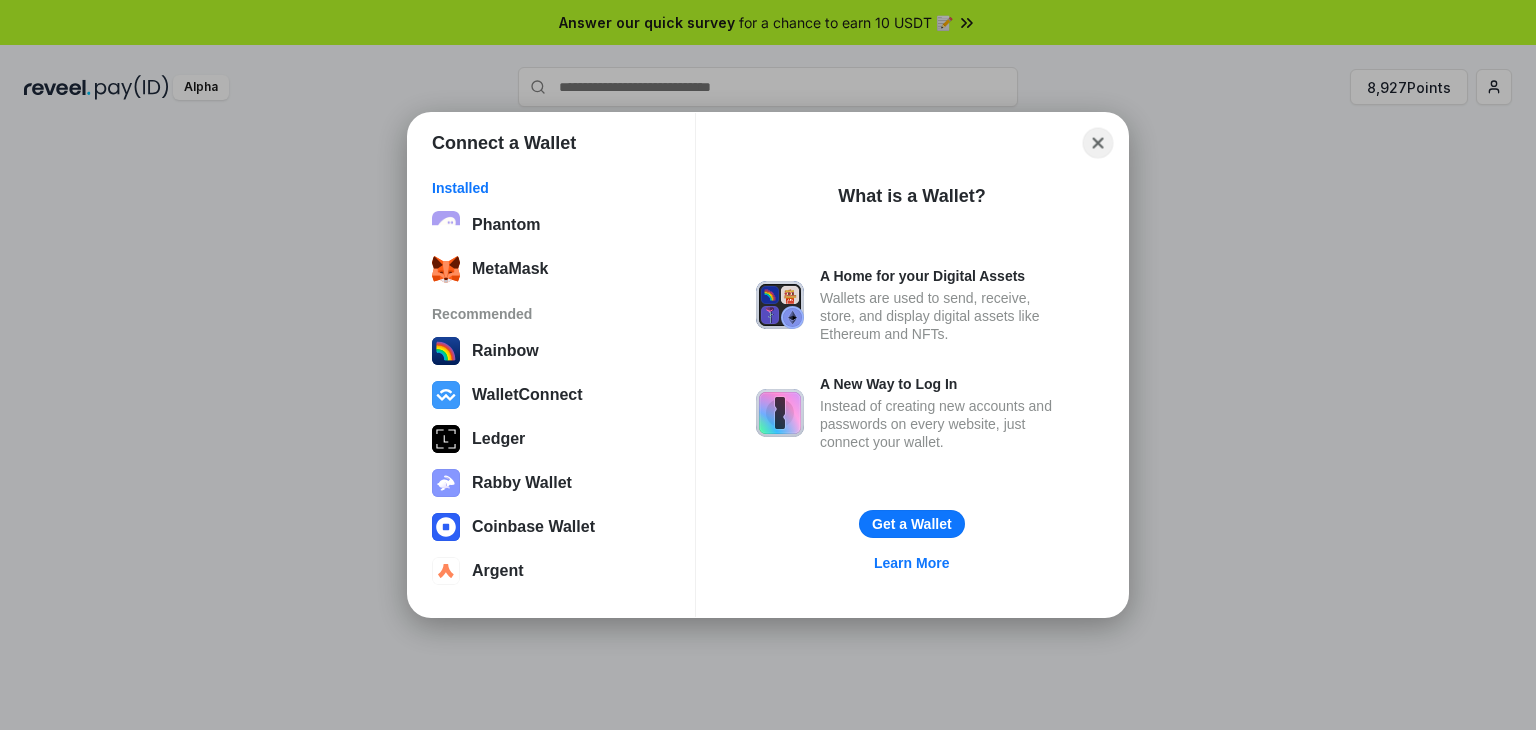 click on "Close" at bounding box center [1098, 143] 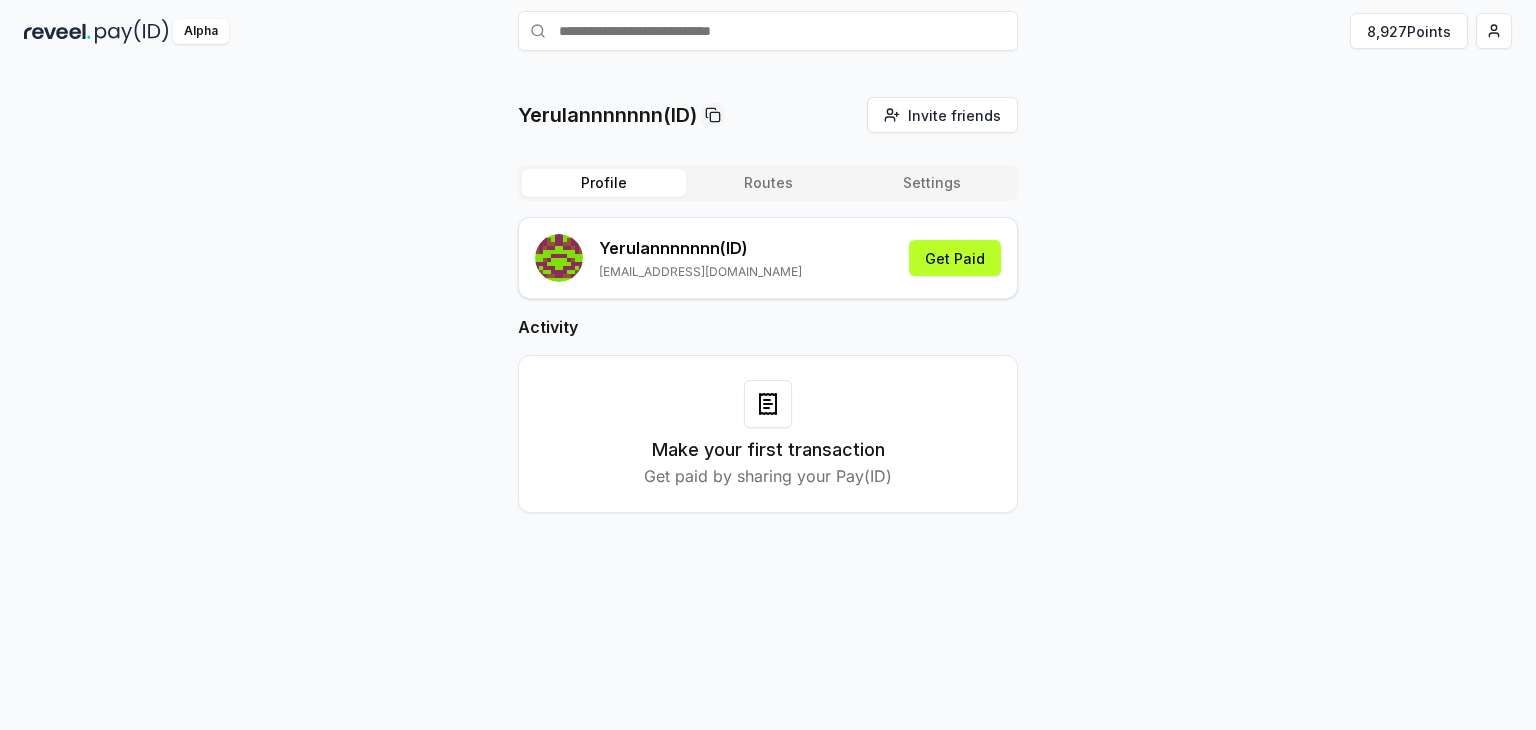 scroll, scrollTop: 0, scrollLeft: 0, axis: both 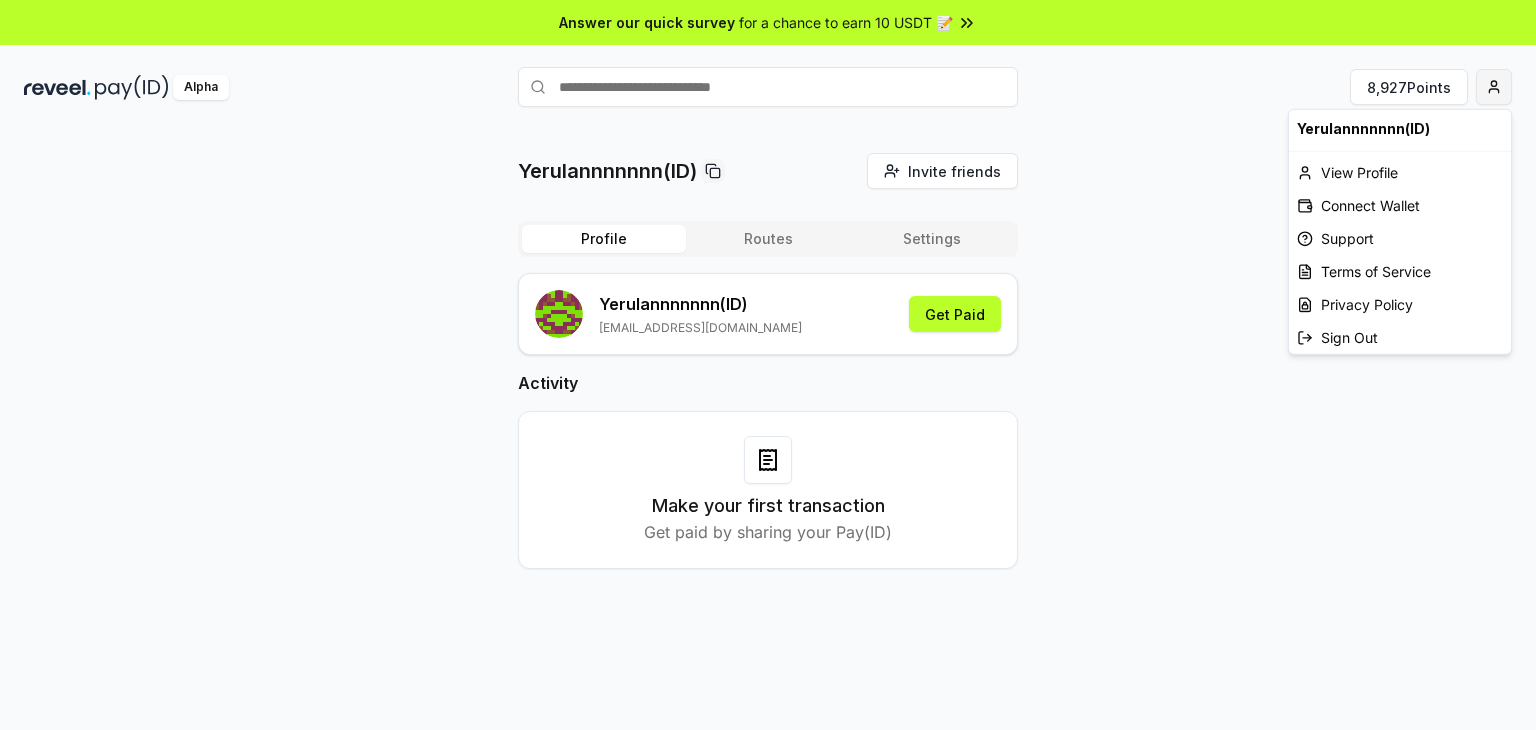 click on "Answer our quick survey for a chance to earn 10 USDT 📝 Alpha   8,927  Points Yerulannnnnnn(ID) Invite friends Invite Profile Routes Settings Yerulannnnnnn (ID) erulanfacts@gmail.com Get Paid Activity Make your first transaction Get paid by sharing your Pay(ID) Yerulannnnnnn(ID)   View Profile   Connect Wallet   Support   Terms of Service   Privacy Policy   Sign Out" at bounding box center [768, 365] 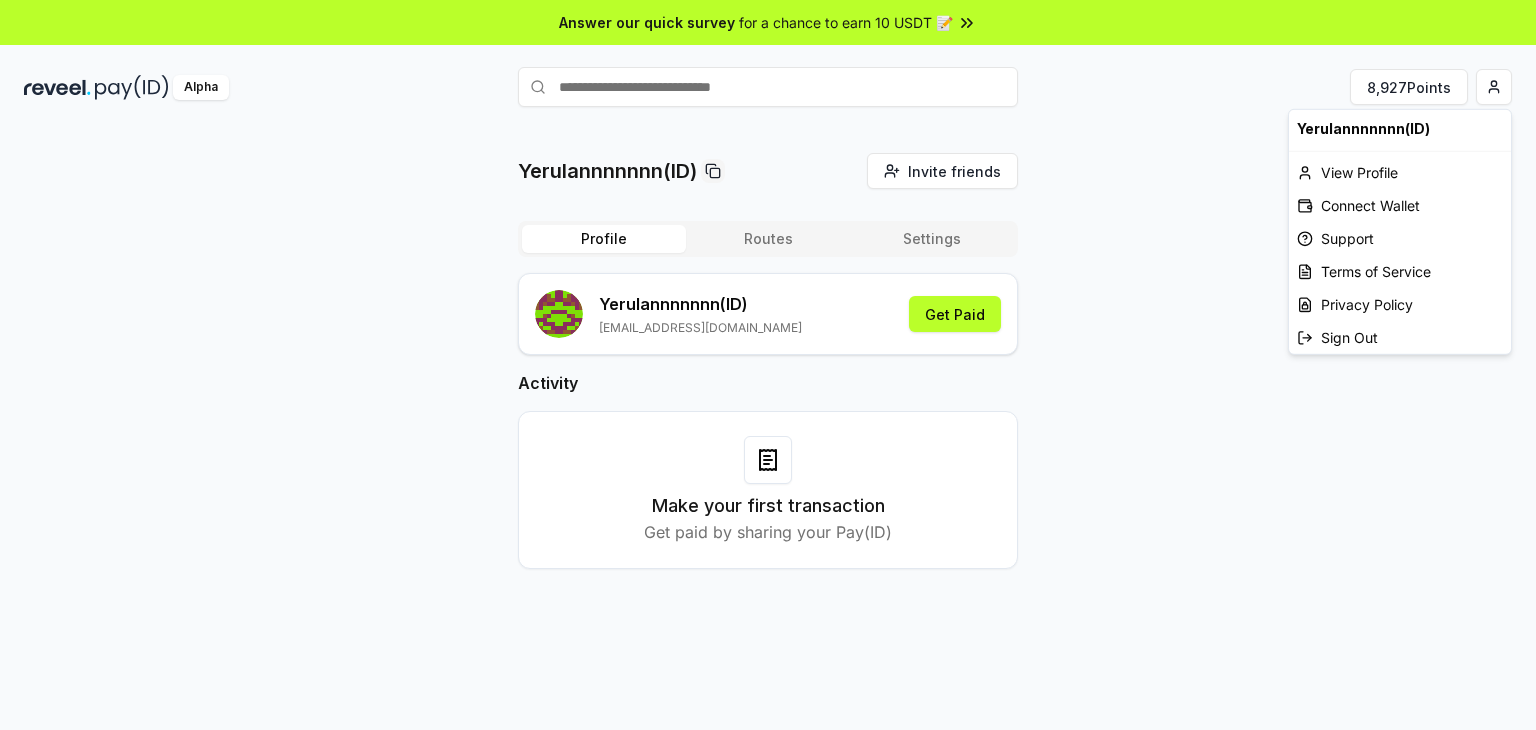 click on "Answer our quick survey for a chance to earn 10 USDT 📝 Alpha   8,927  Points Yerulannnnnnn(ID) Invite friends Invite Profile Routes Settings Yerulannnnnnn (ID) erulanfacts@gmail.com Get Paid Activity Make your first transaction Get paid by sharing your Pay(ID) Yerulannnnnnn(ID)   View Profile   Connect Wallet   Support   Terms of Service   Privacy Policy   Sign Out" at bounding box center [768, 365] 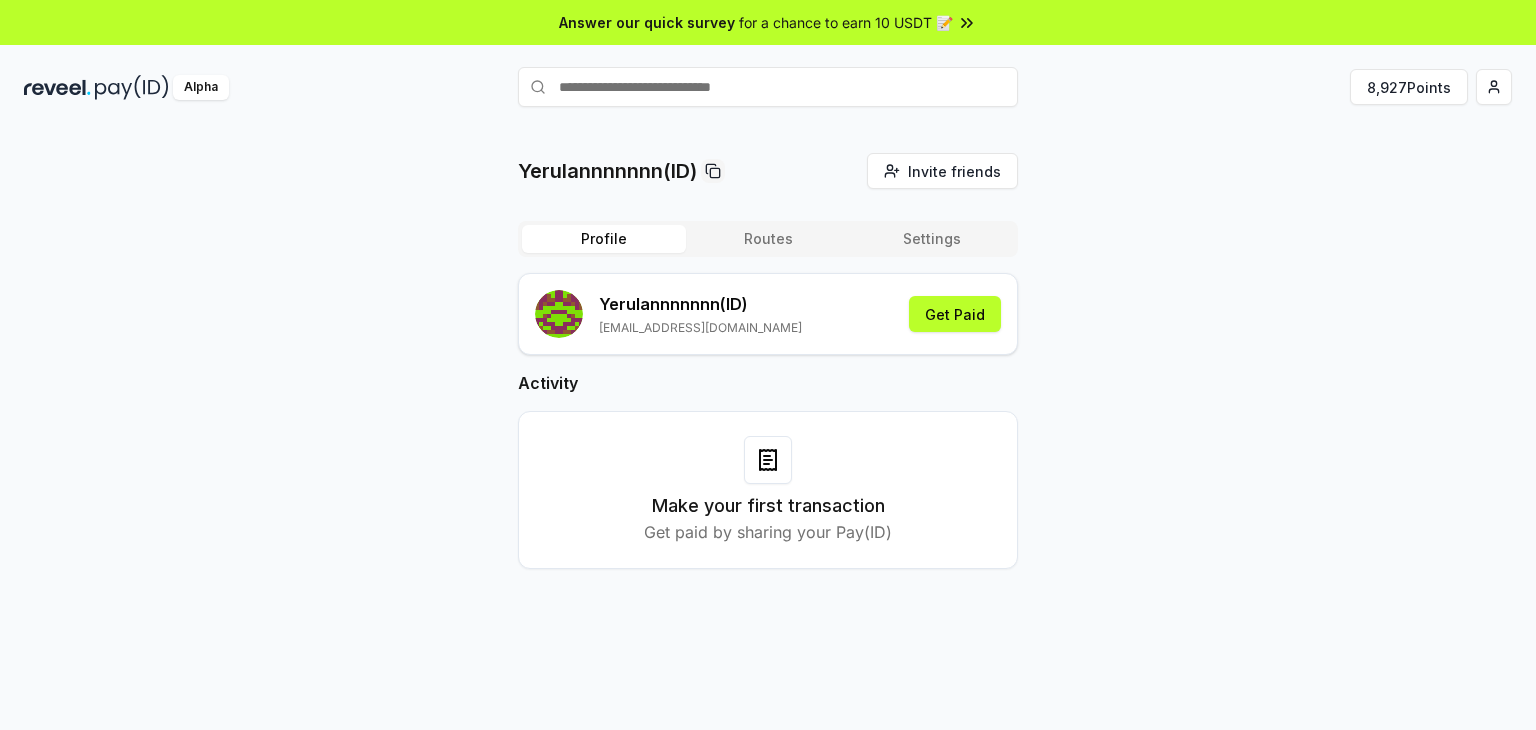 click on "Routes" at bounding box center (768, 239) 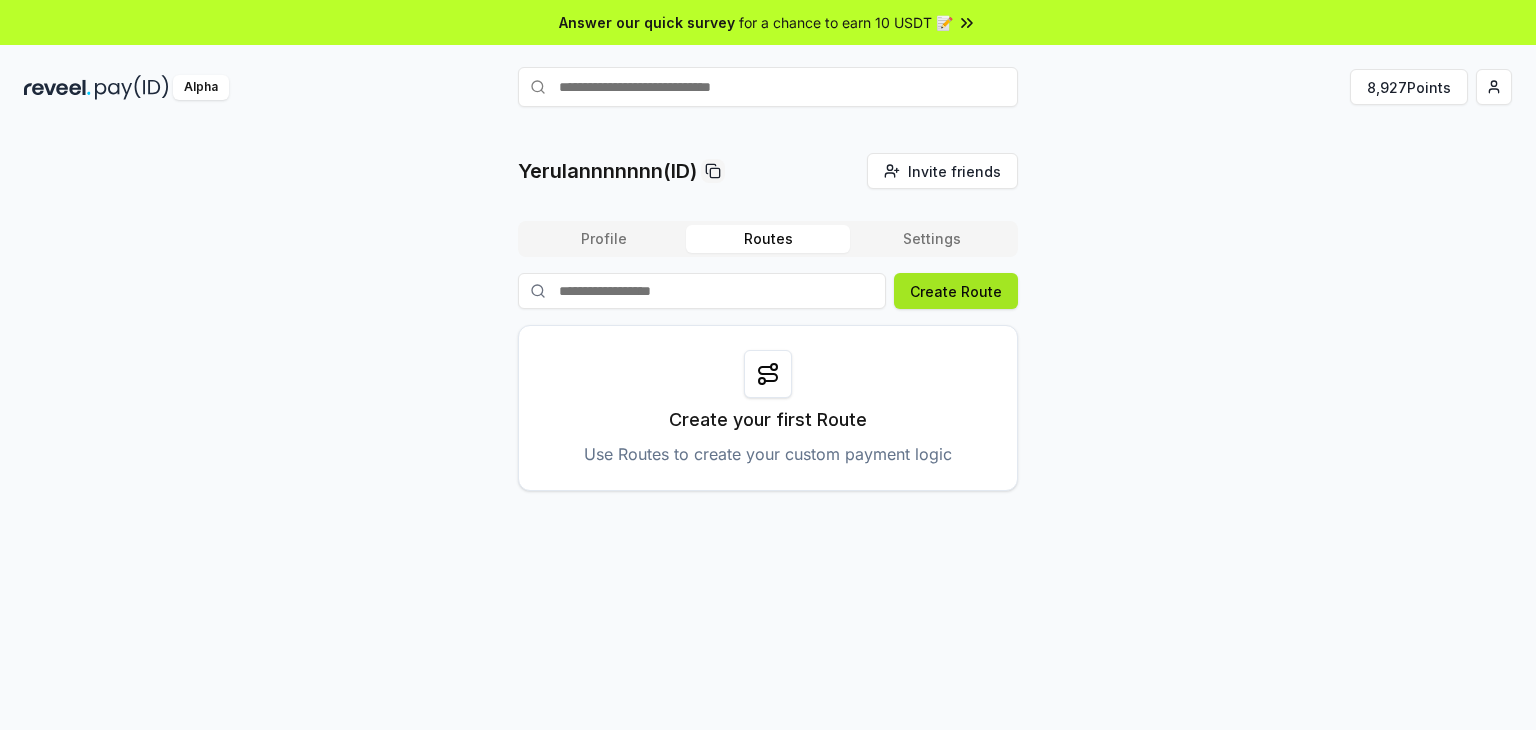 click on "Create Route" at bounding box center [956, 291] 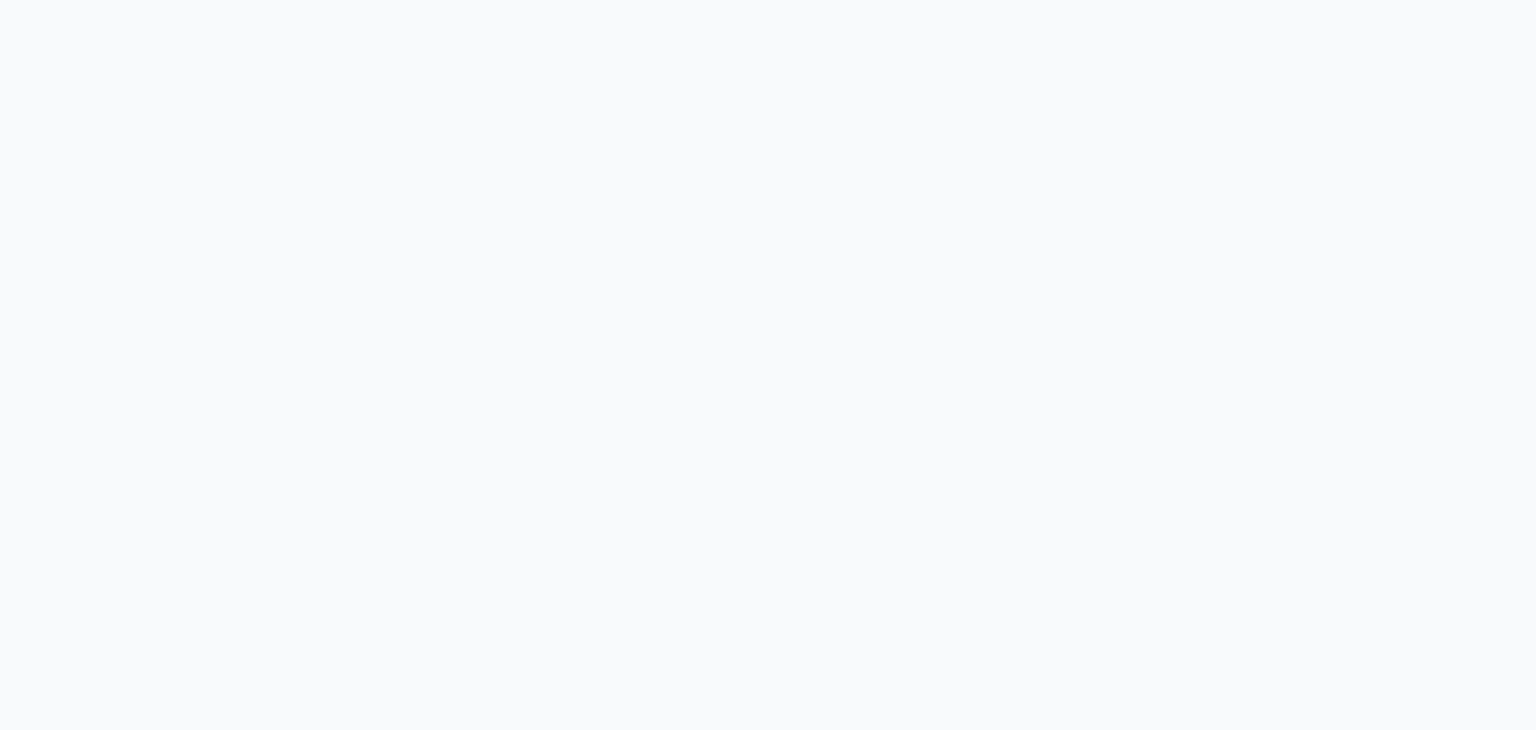 scroll, scrollTop: 0, scrollLeft: 0, axis: both 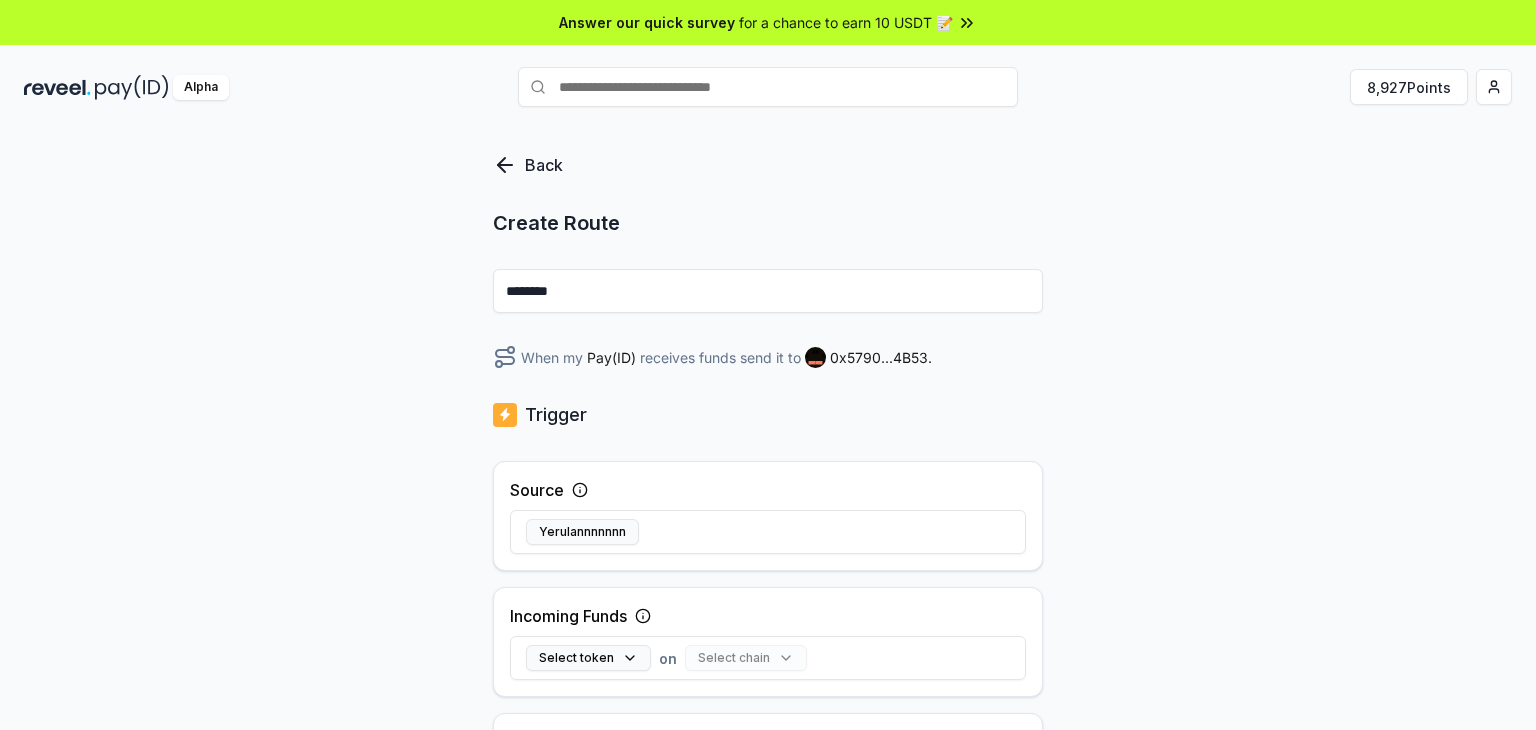 click on "********" at bounding box center (768, 291) 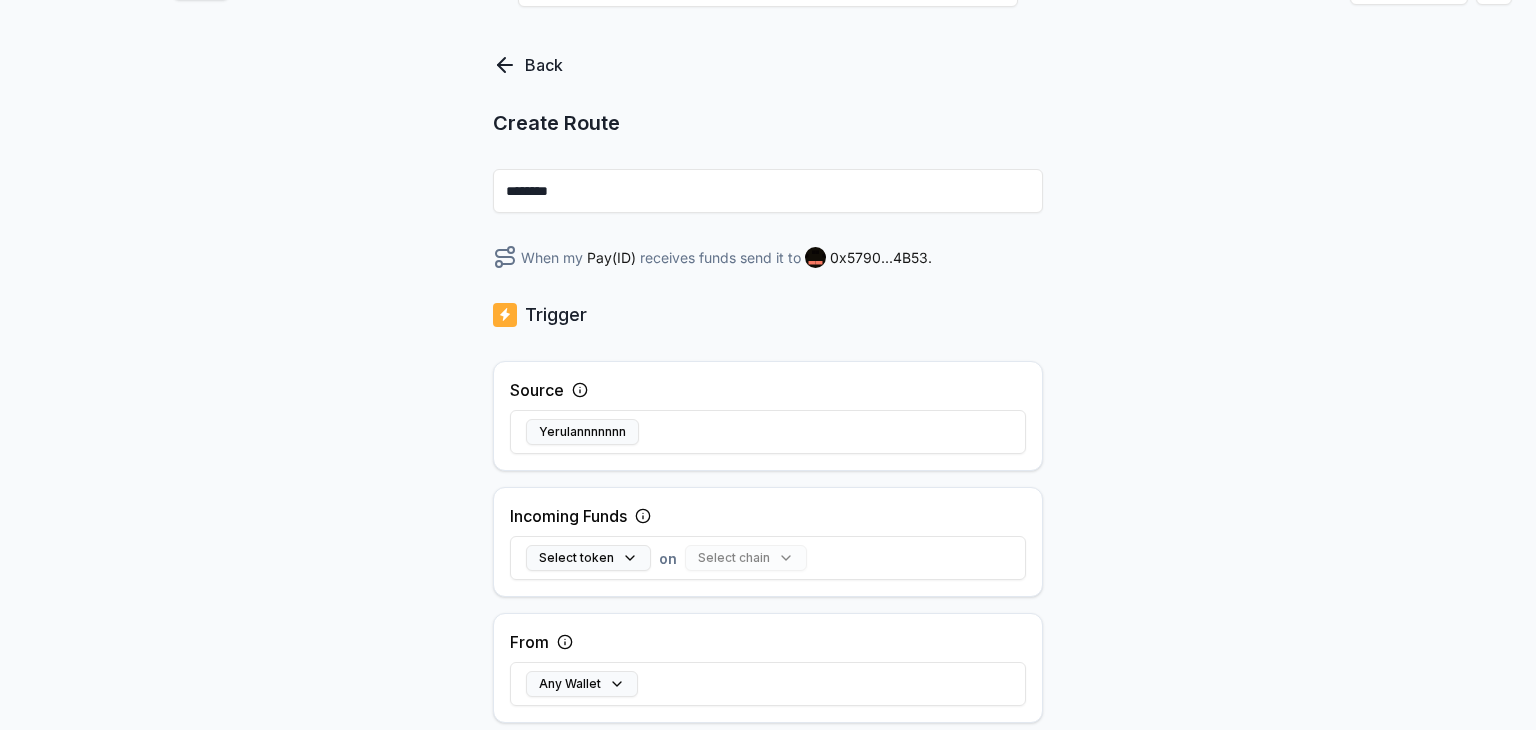 click on "Trigger" at bounding box center [768, 315] 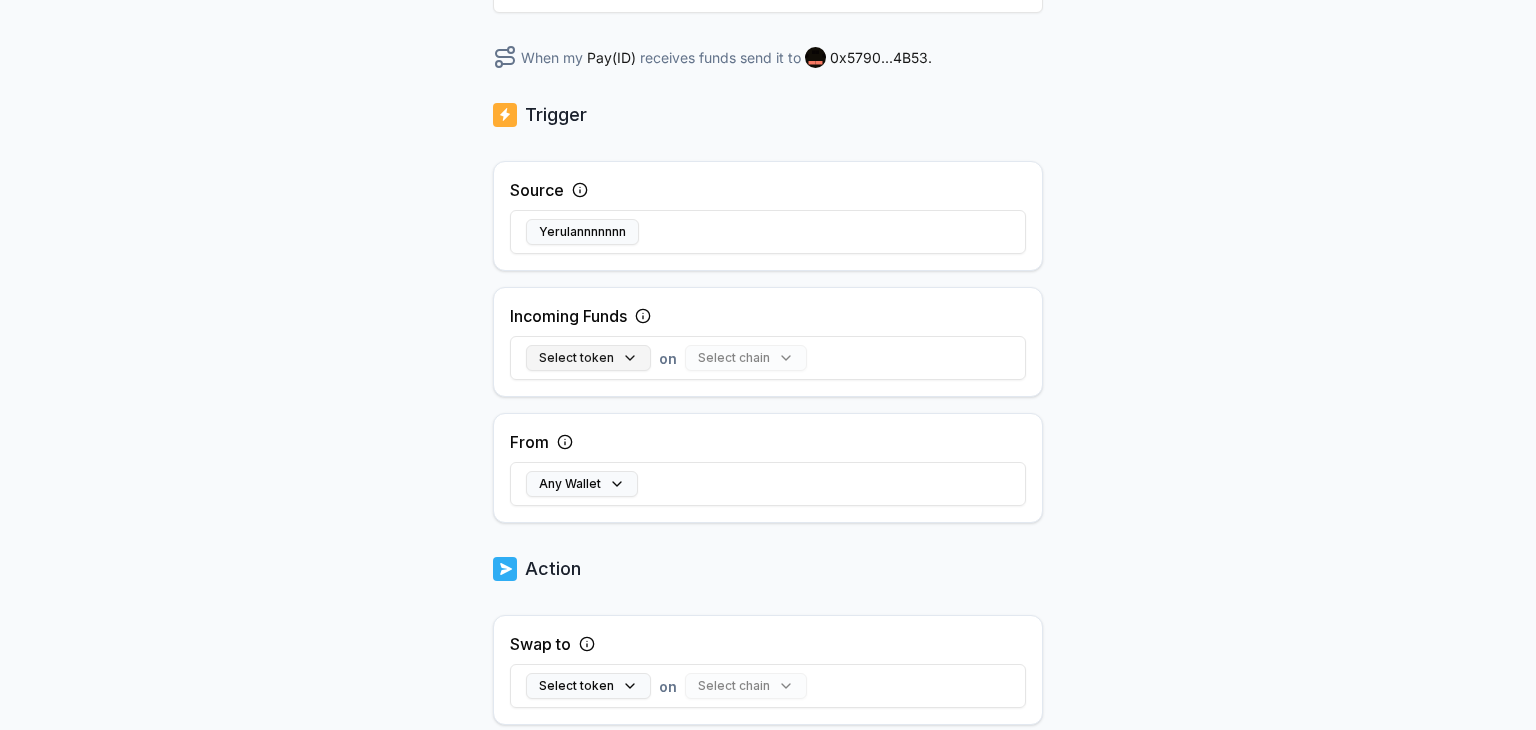 click on "Select token" at bounding box center [588, 358] 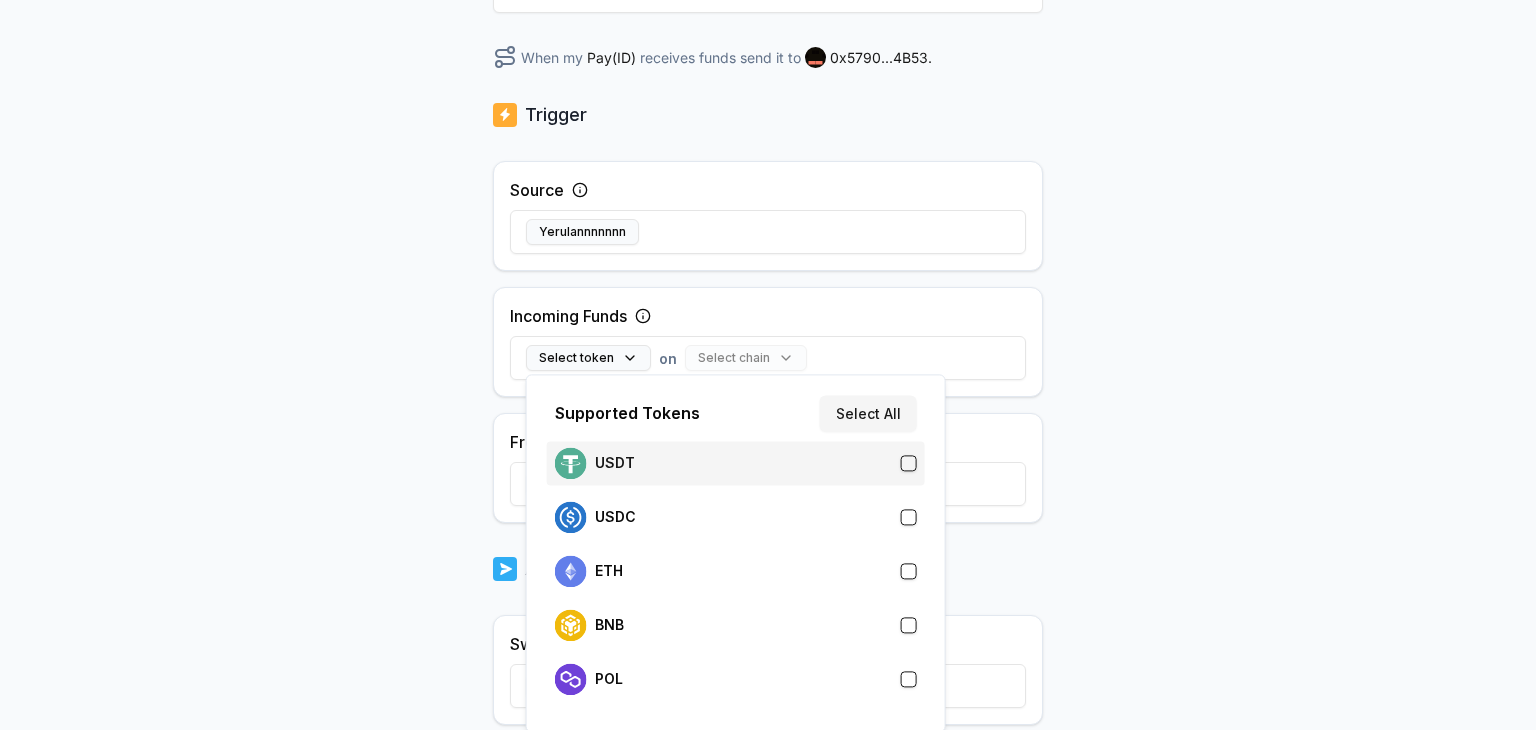 click on "USDT" at bounding box center (736, 463) 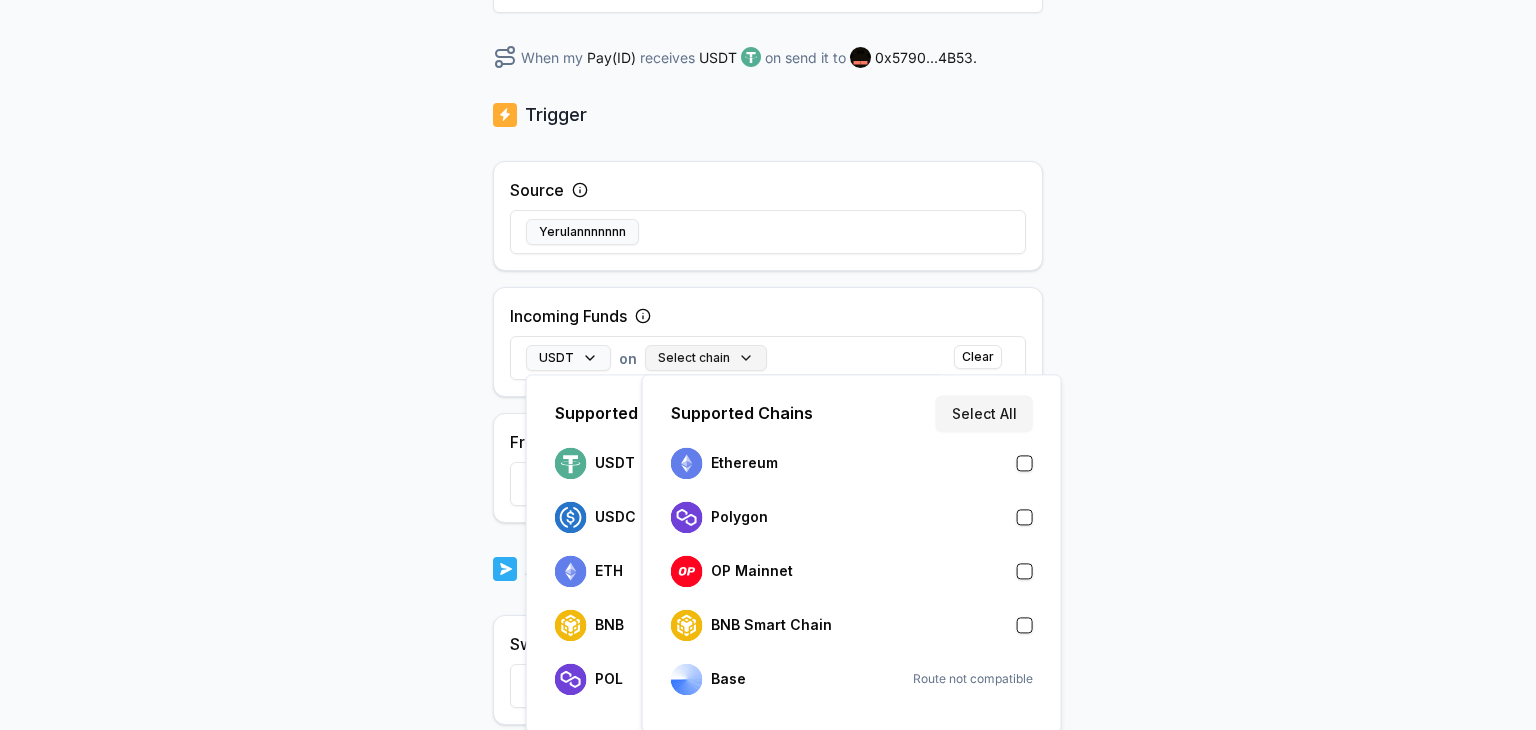 click on "Select chain" at bounding box center (706, 358) 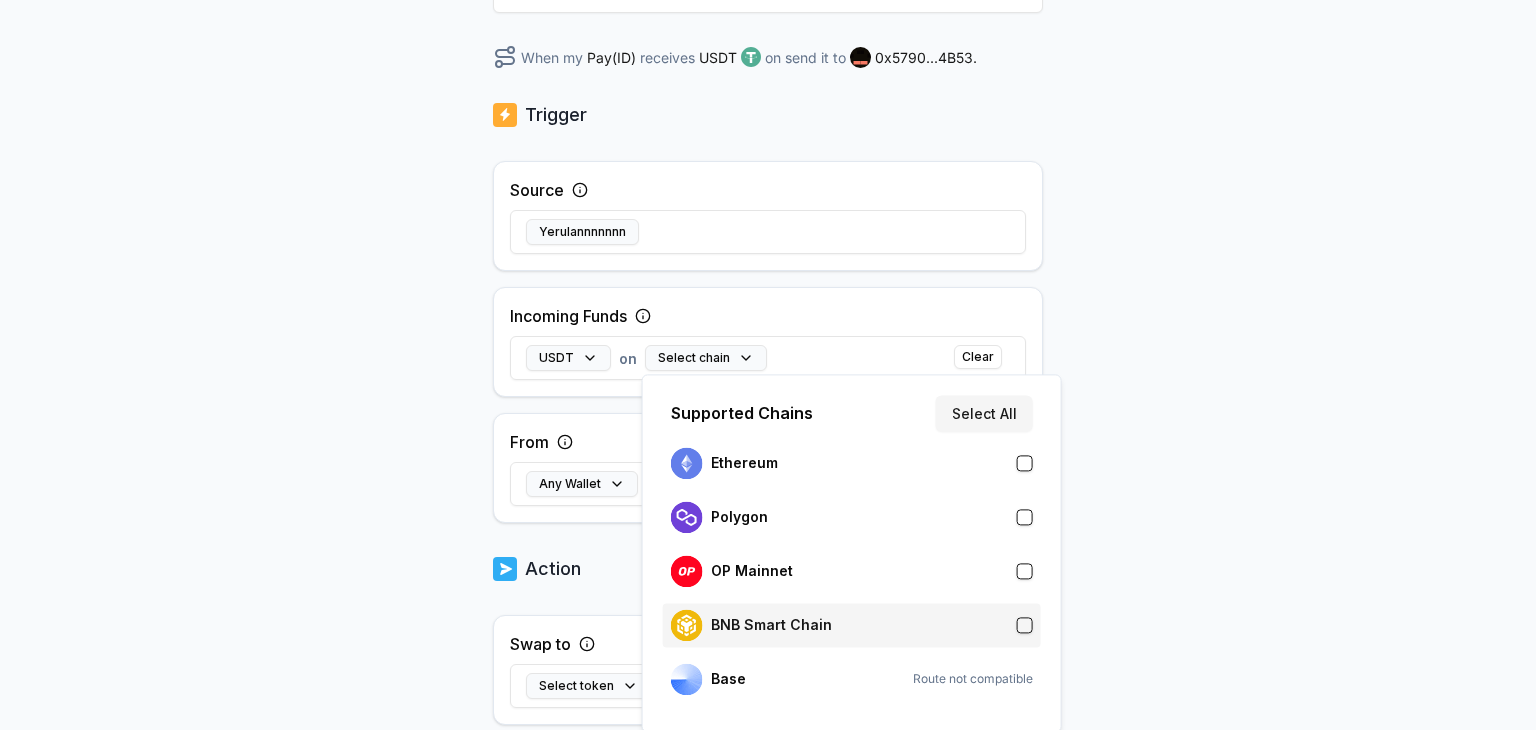 click on "BNB Smart Chain" at bounding box center (852, 625) 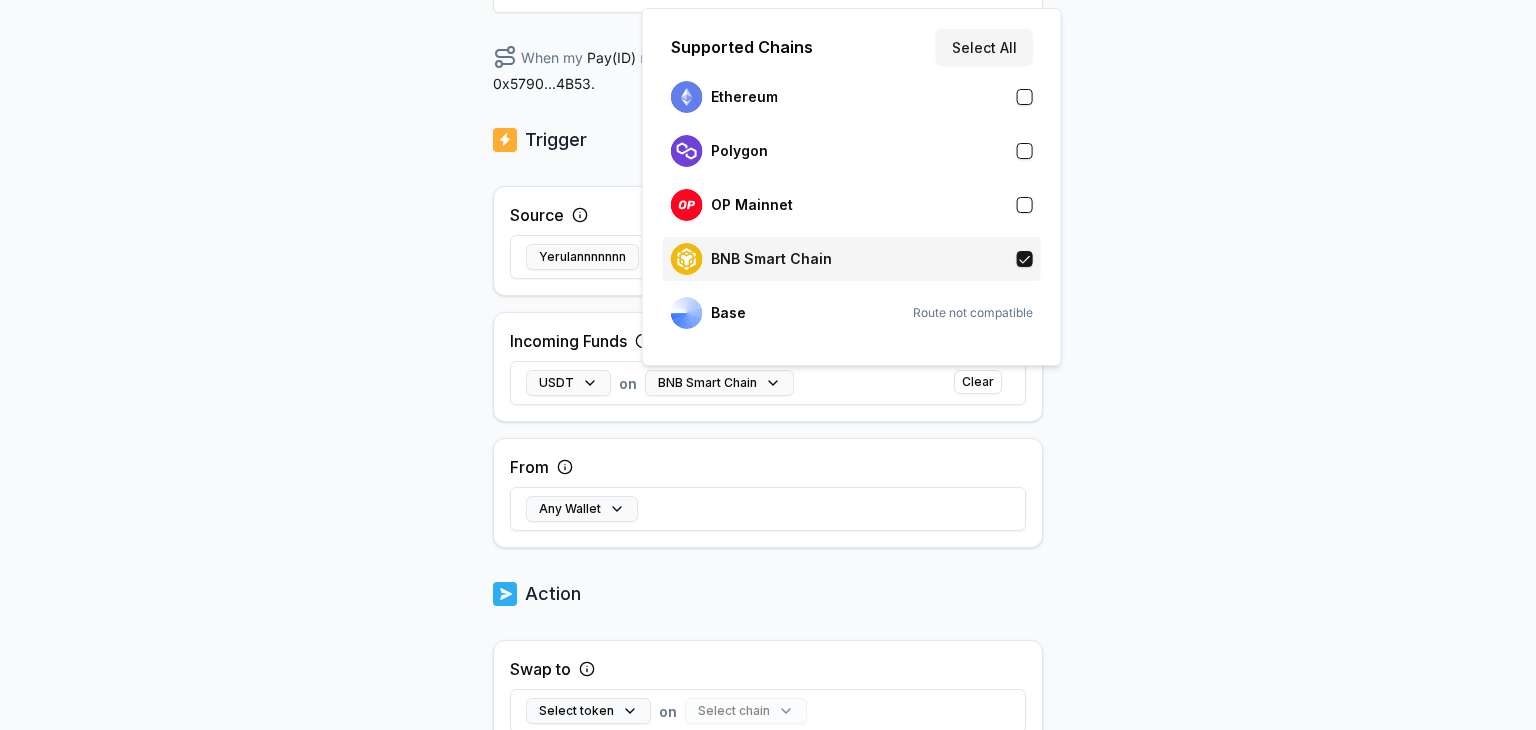 click on "BNB Smart Chain" at bounding box center (852, 259) 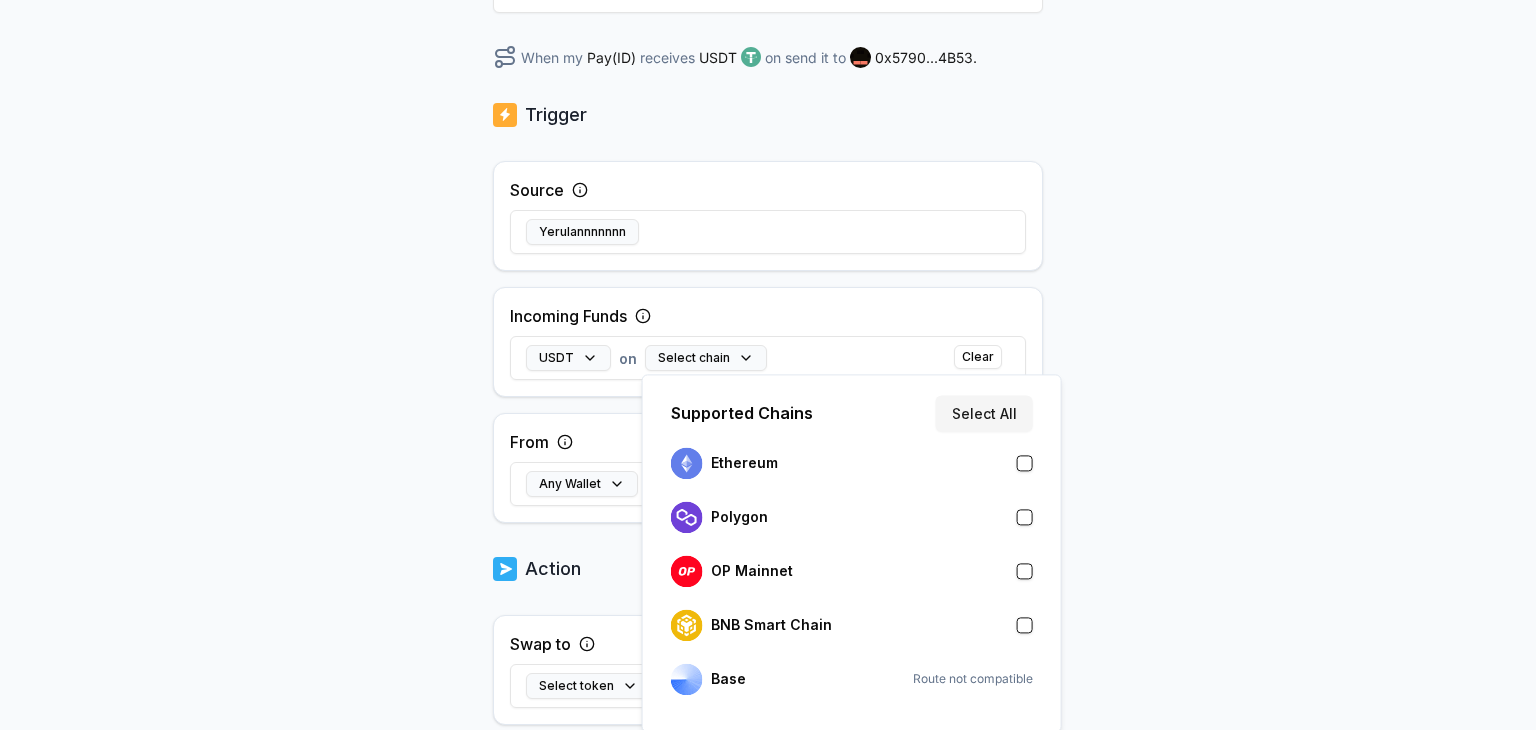 click on "Back Create Route ******** When my  Pay(ID)  receives   USDT on         send it to 0x5790...4B53 . Trigger Source Yerulannnnnnn Incoming Funds USDT on Select chain   Clear From Any Wallet Action Swap to Select token on Select chain Send to 0x5790...4B53 Create Route" at bounding box center (768, 150) 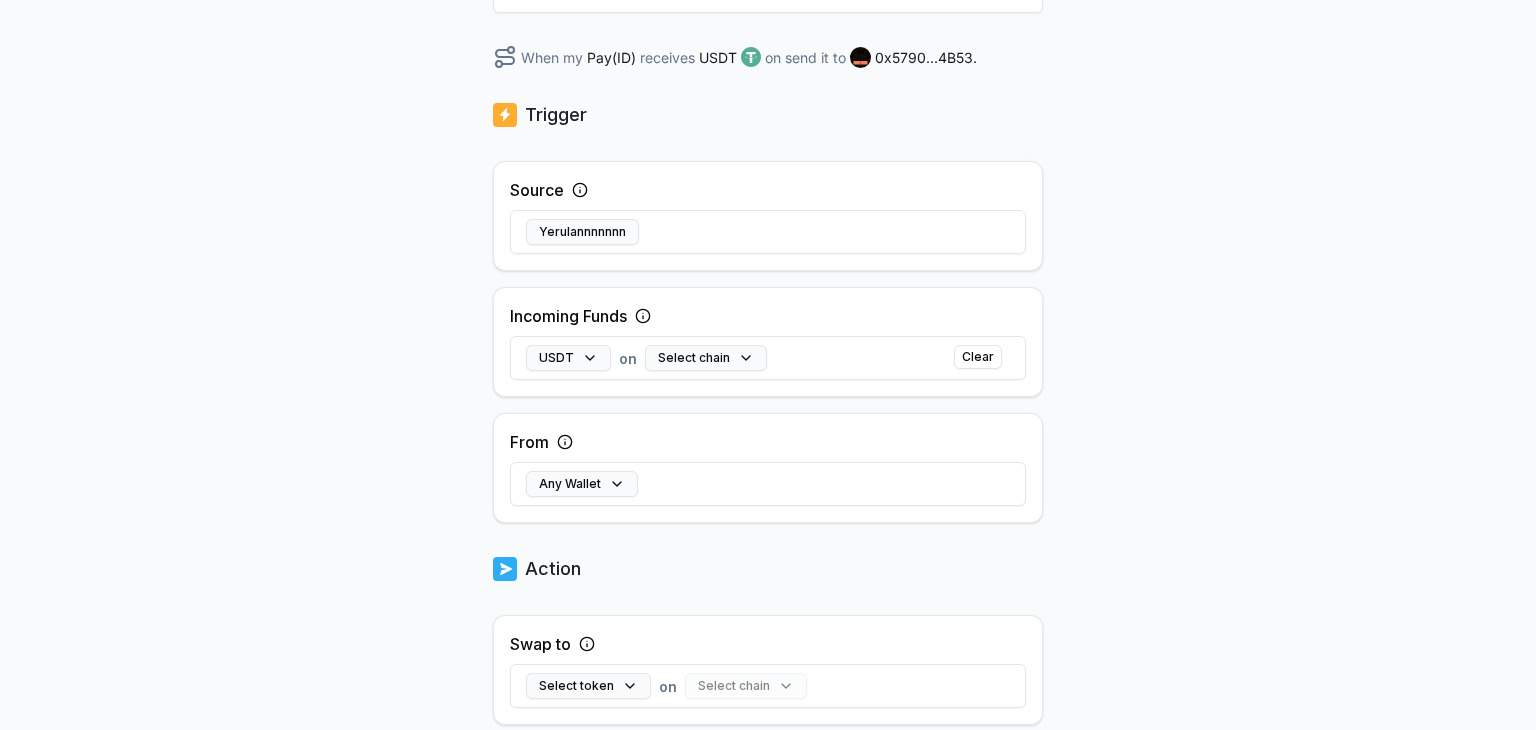 scroll, scrollTop: 400, scrollLeft: 0, axis: vertical 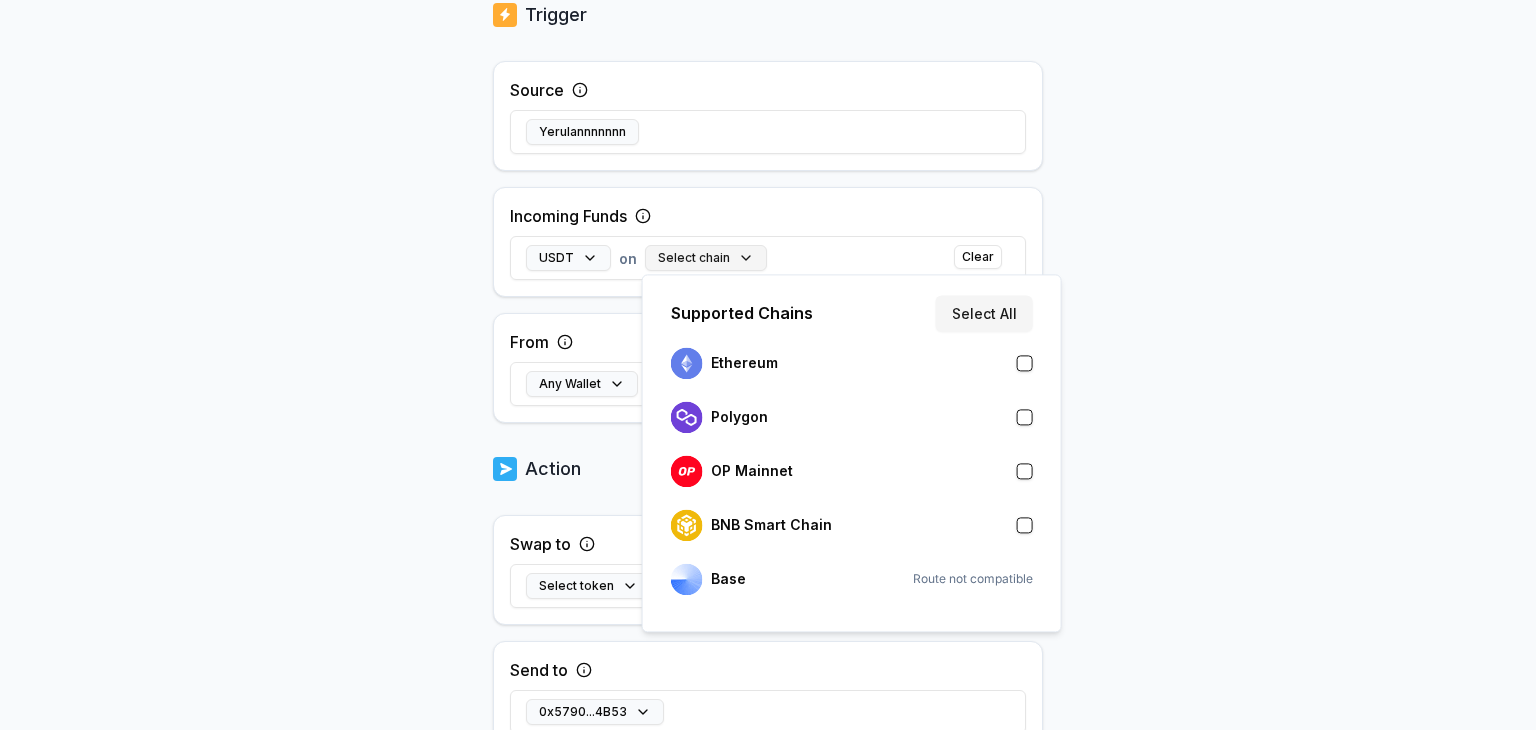click on "Select chain" at bounding box center (706, 258) 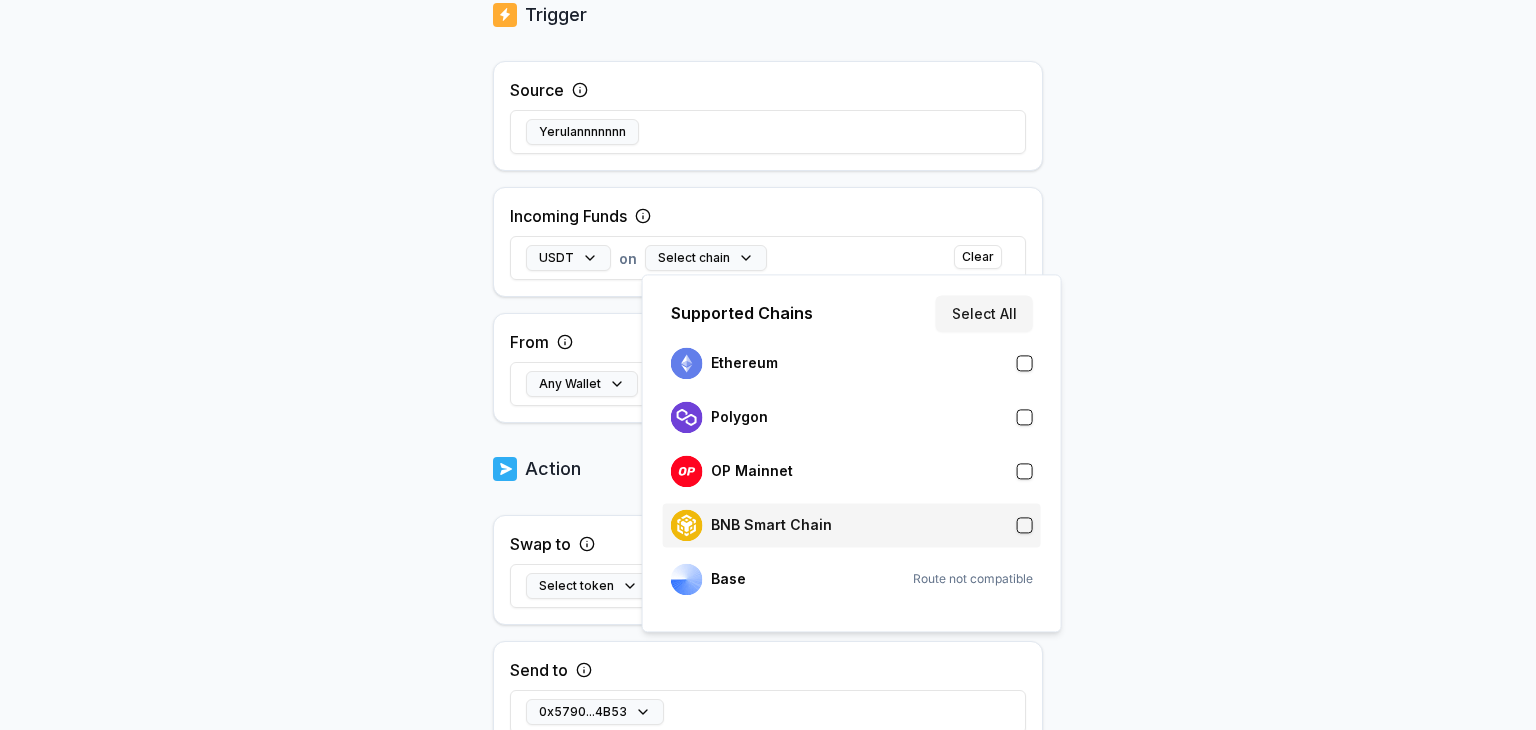 click on "BNB Smart Chain" at bounding box center (852, 525) 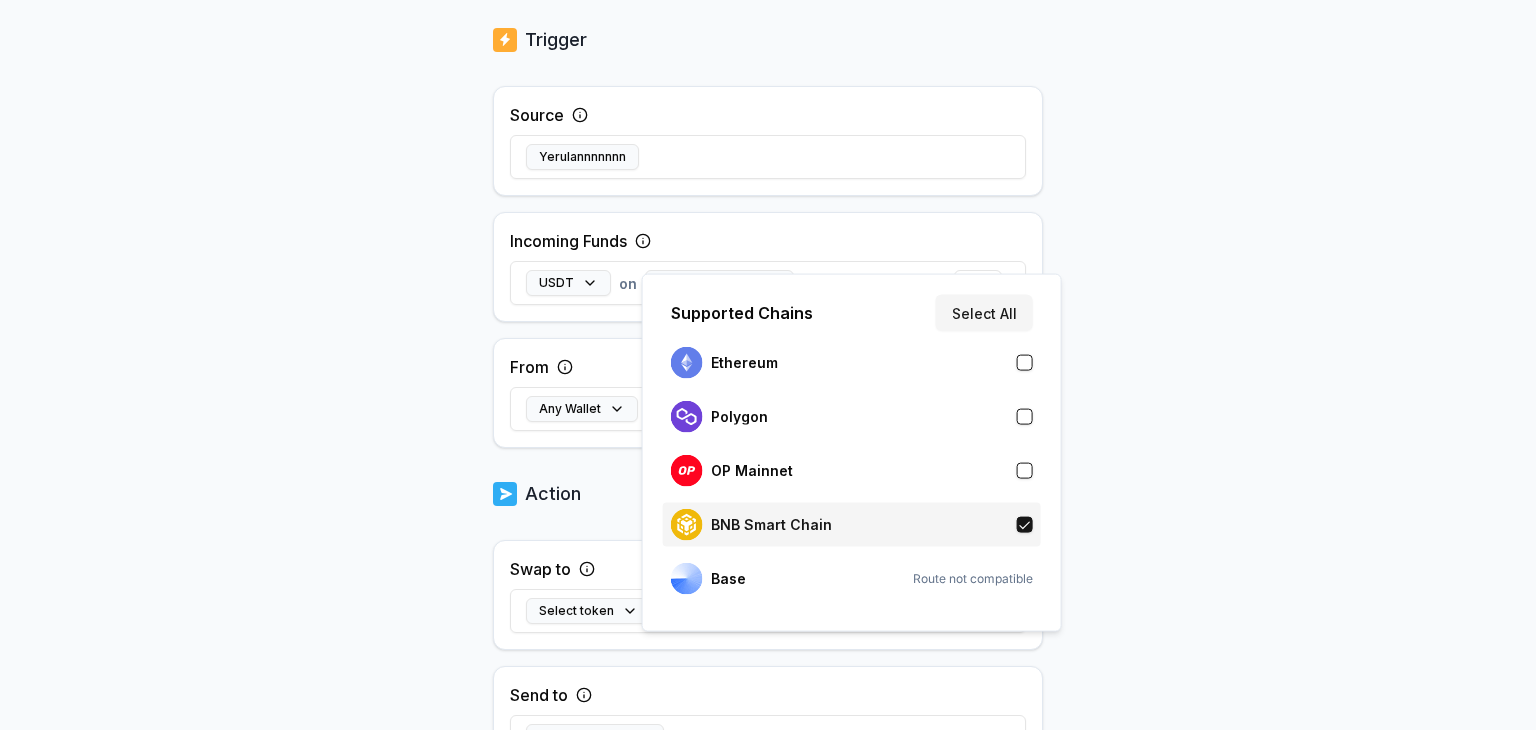 scroll, scrollTop: 425, scrollLeft: 0, axis: vertical 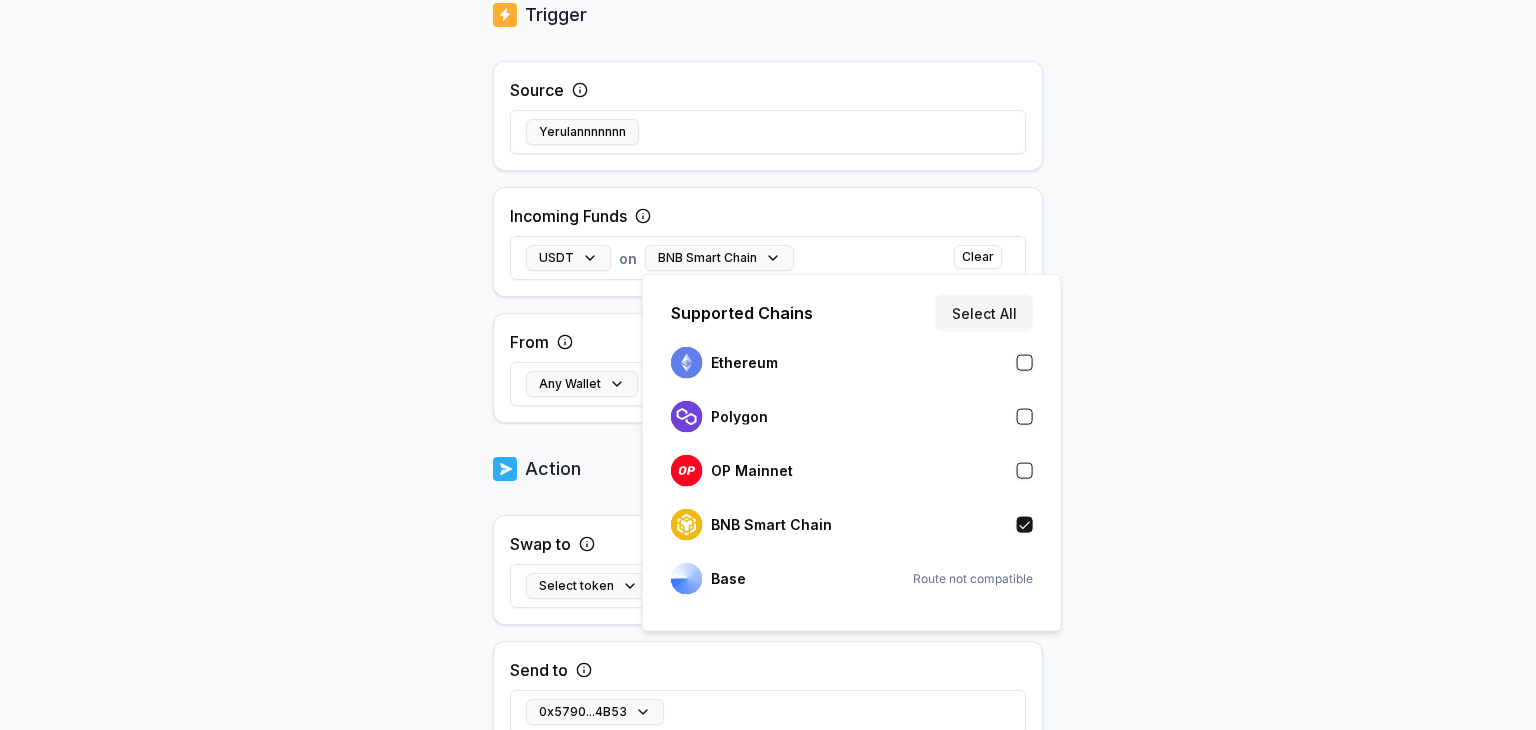 click on "Back Create Route ******** When my  Pay(ID)  receives   USDT on   BNB Smart Chain       send it to 0x5790...4B53 . Trigger Source Yerulannnnnnn Incoming Funds USDT on BNB Smart Chain   Clear From Any Wallet Action Swap to Select token on Select chain Send to 0x5790...4B53 Create Route" at bounding box center [768, 25] 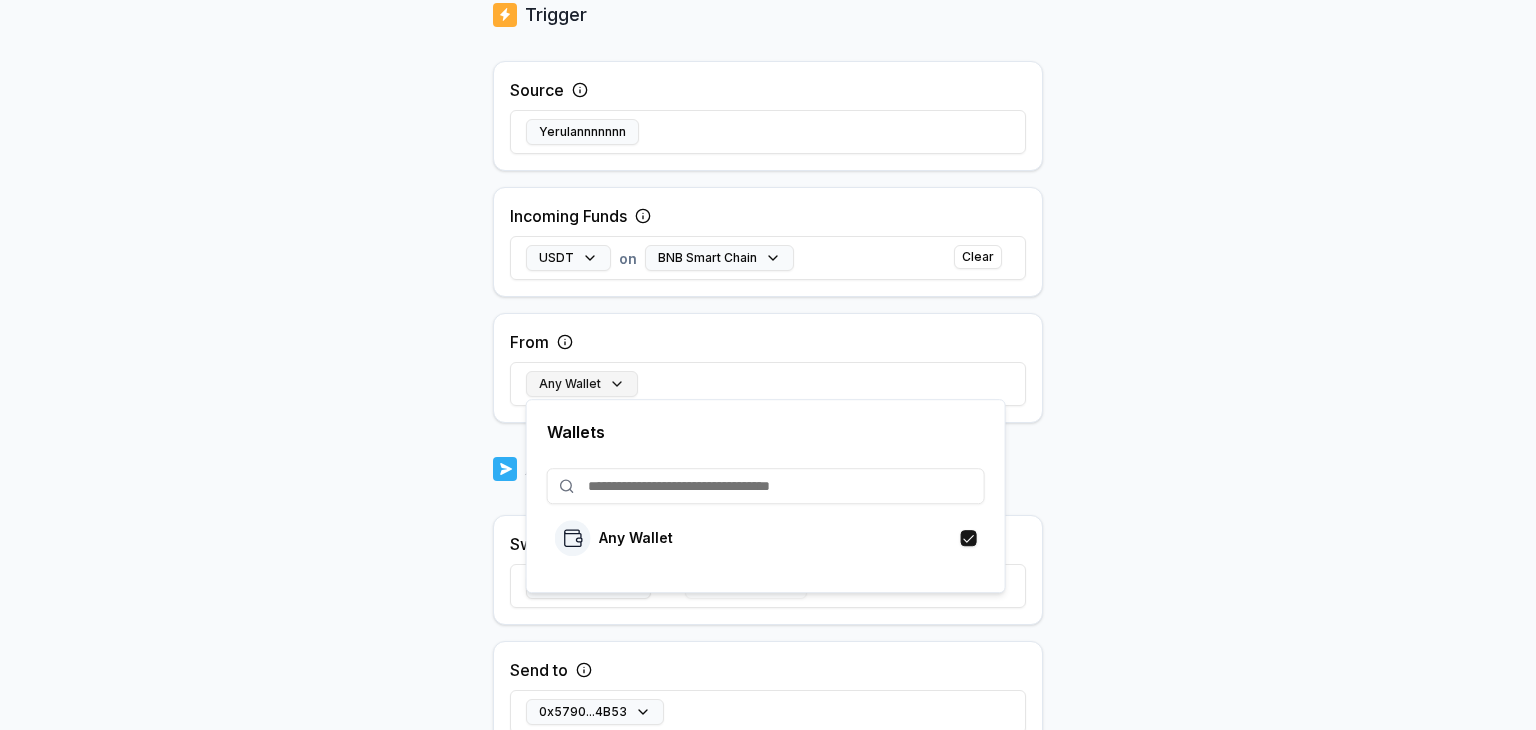 click on "Any Wallet" at bounding box center (582, 384) 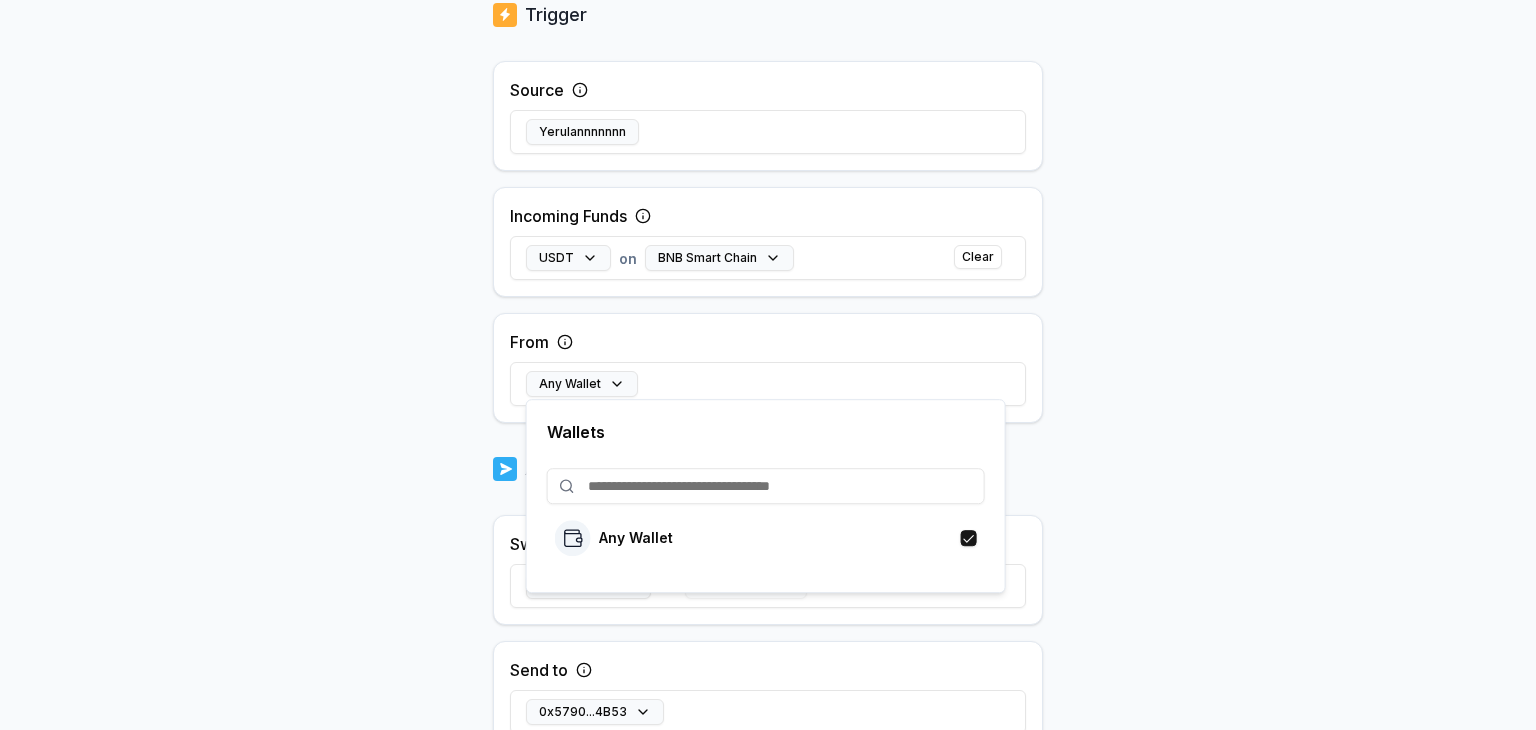 click on "Answer our quick survey for a chance to earn 10 USDT 📝 Alpha   8,927  Points Back Create Route ******** When my  Pay(ID)  receives   USDT on   BNB Smart Chain       send it to 0x5790...4B53 . Trigger Source Yerulannnnnnn Incoming Funds USDT on BNB Smart Chain   Clear From Any Wallet Action Swap to Select token on Select chain Send to 0x5790...4B53 Create Route Wallets Any Wallet" at bounding box center [768, 365] 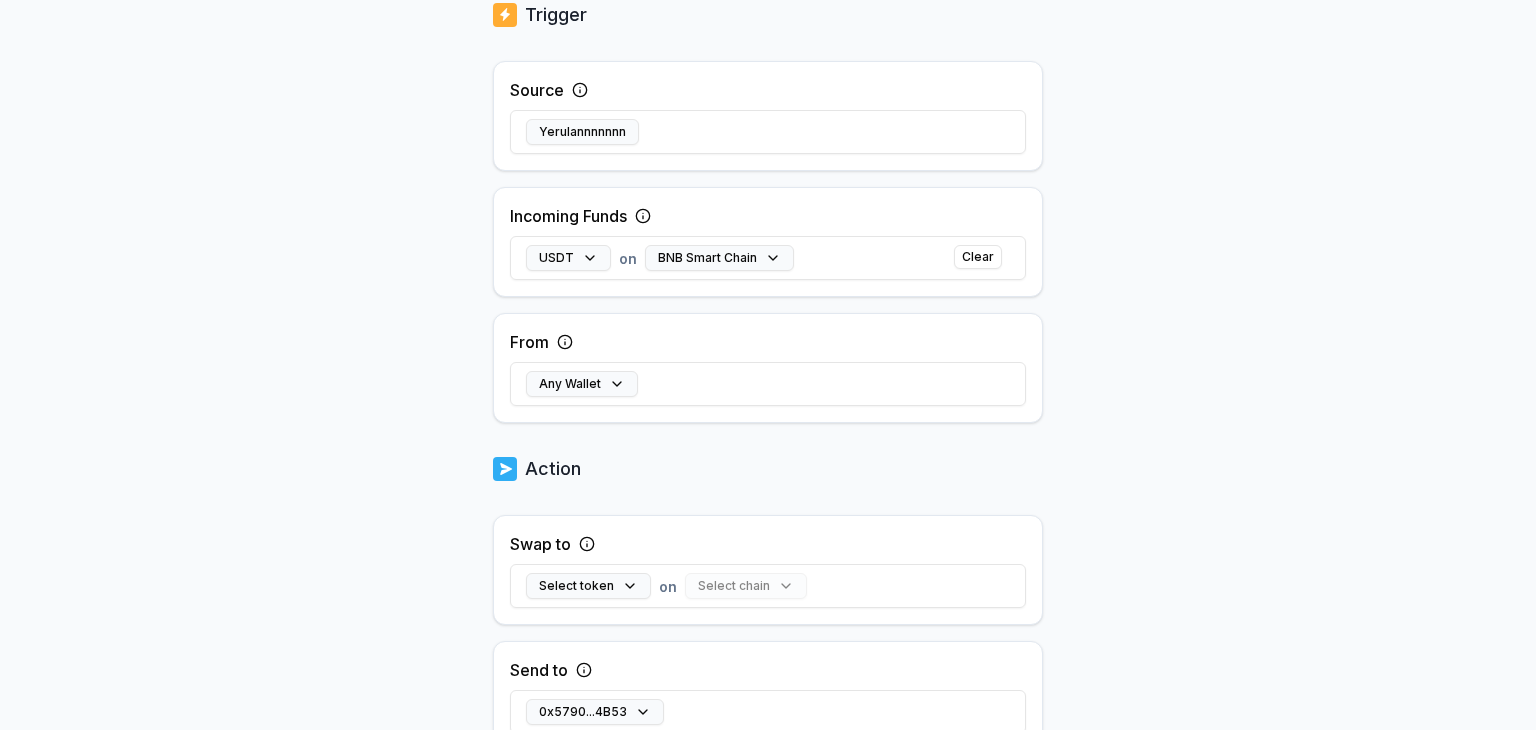 scroll, scrollTop: 582, scrollLeft: 0, axis: vertical 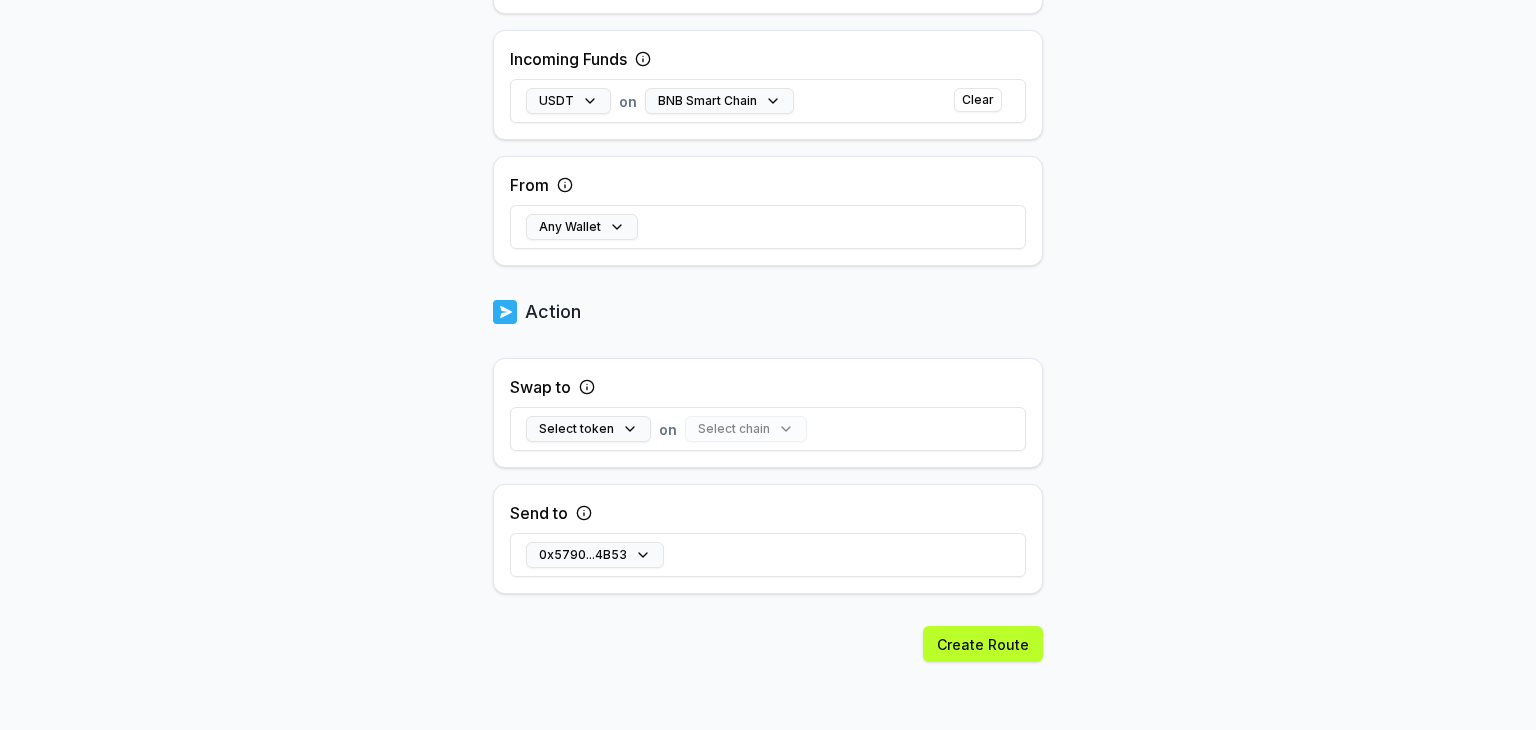 drag, startPoint x: 647, startPoint y: 396, endPoint x: 641, endPoint y: 409, distance: 14.3178215 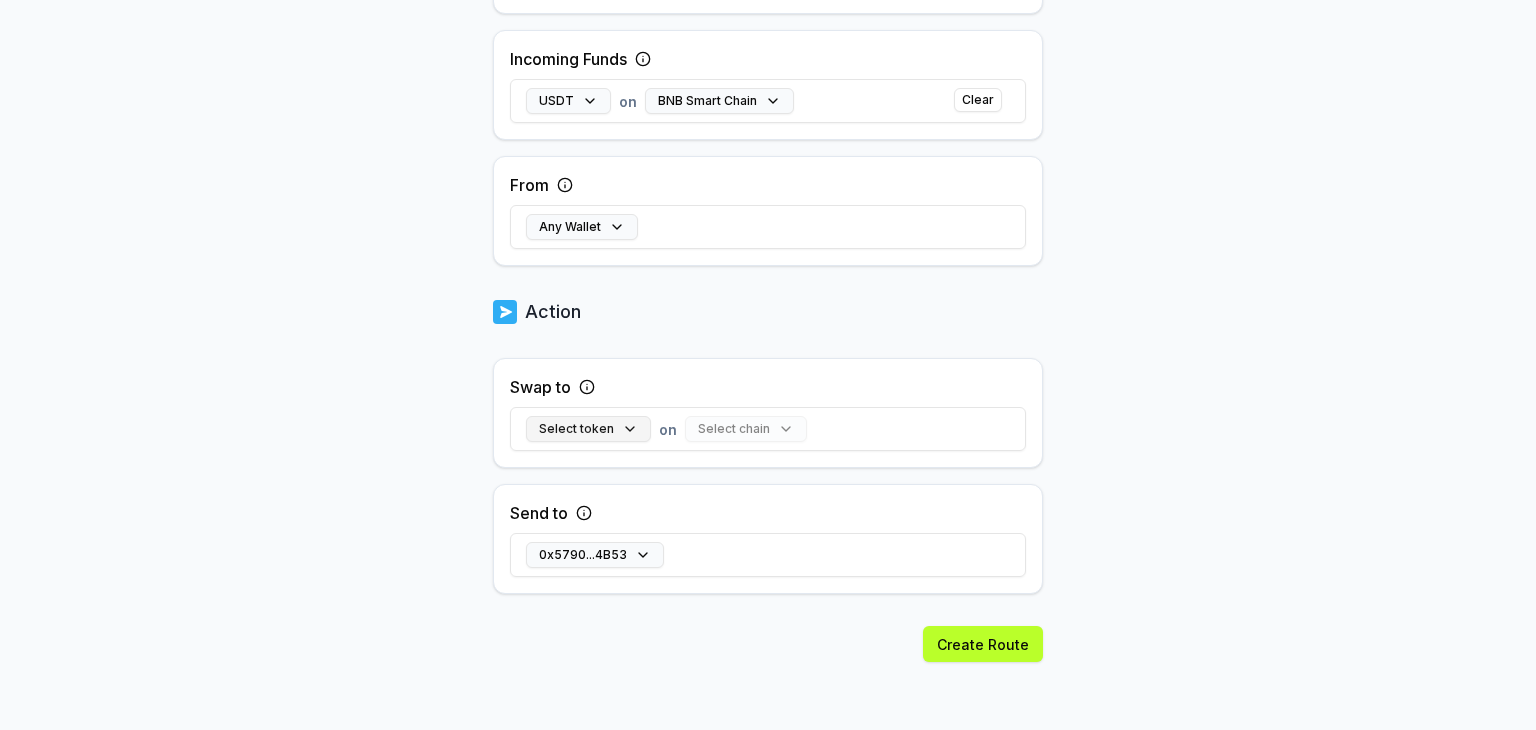click on "Select token" at bounding box center (588, 429) 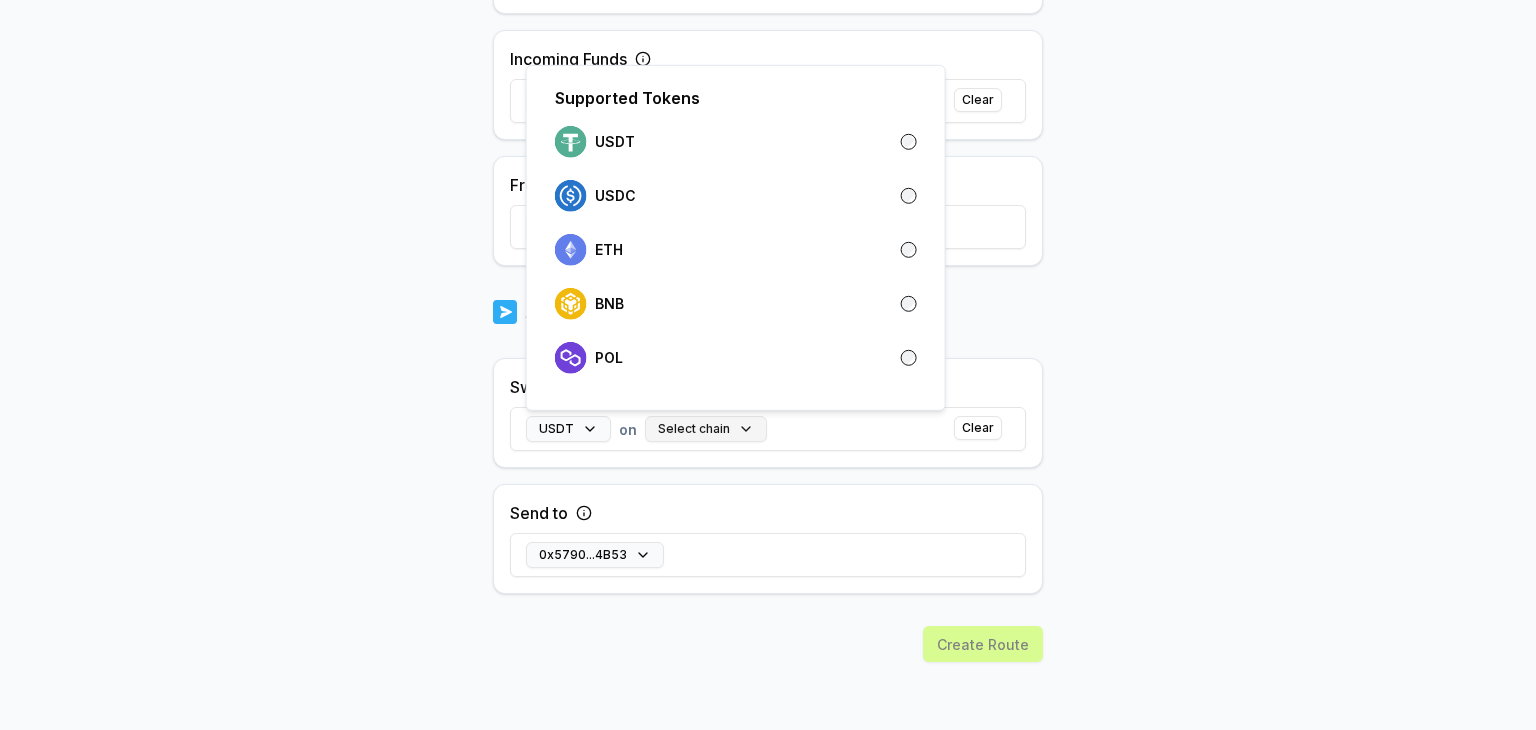 click on "Select chain" at bounding box center (706, 429) 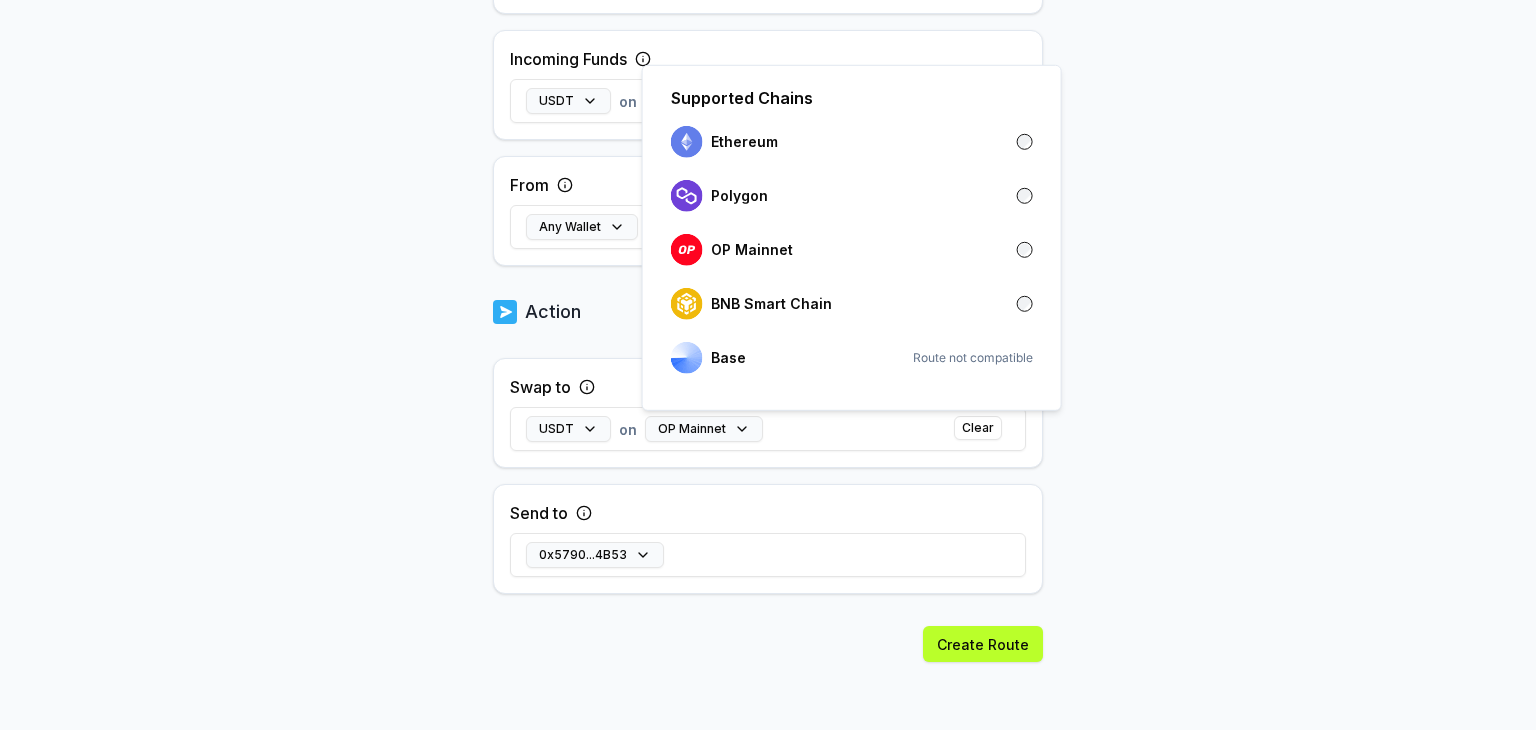 click on "Swap to USDT on OP Mainnet   Clear Send to 0x5790...4B53" at bounding box center (768, 476) 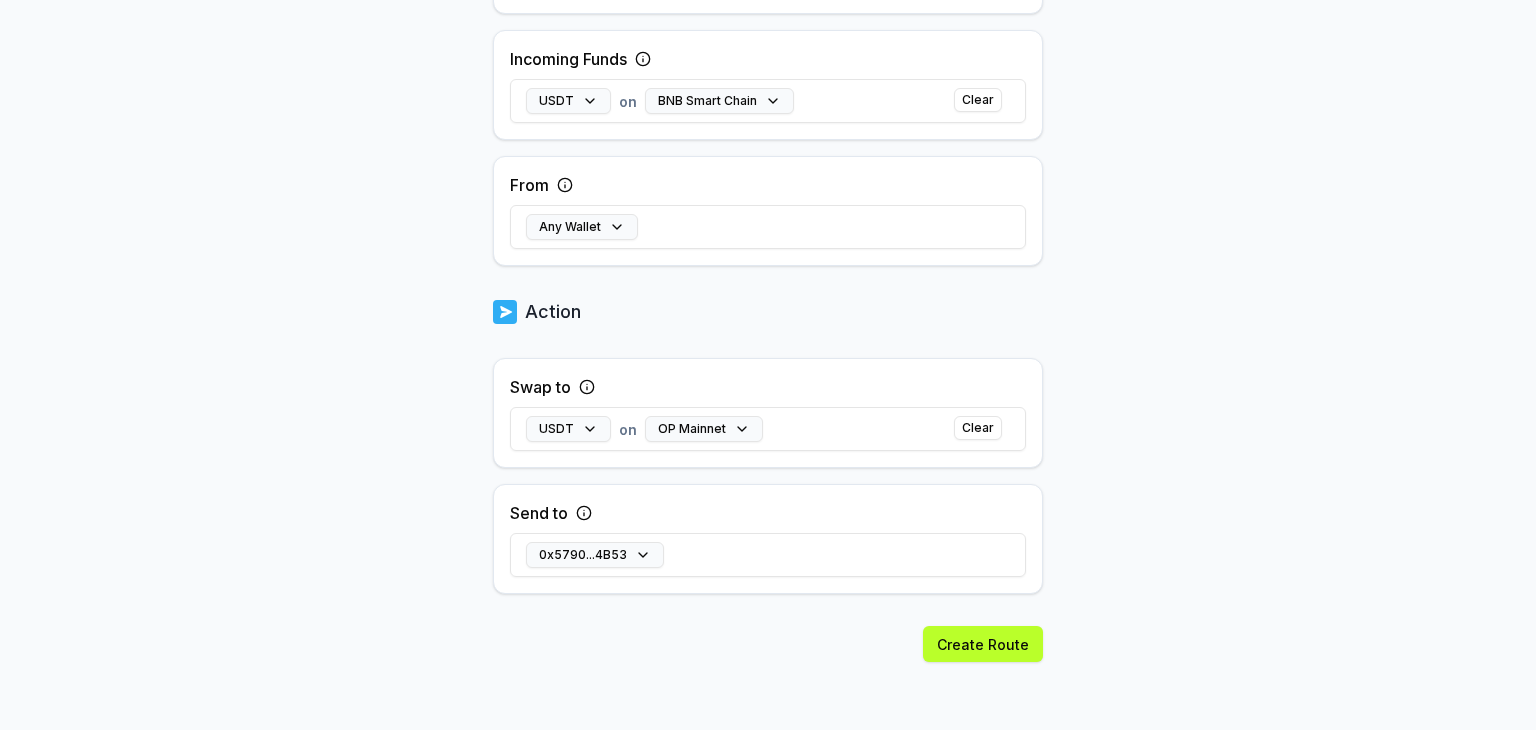 click on "Create Route" at bounding box center [768, 679] 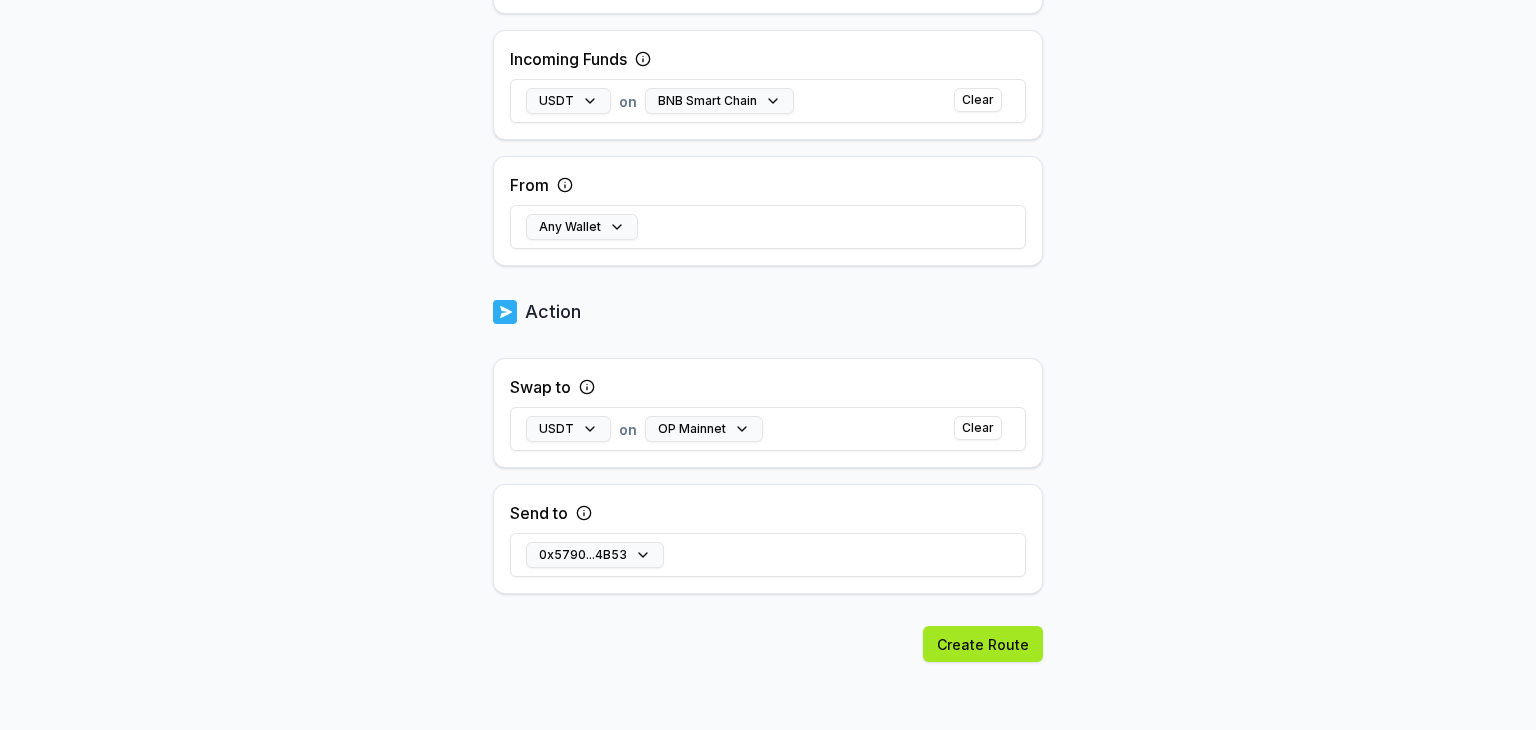 click on "Create Route" at bounding box center (983, 644) 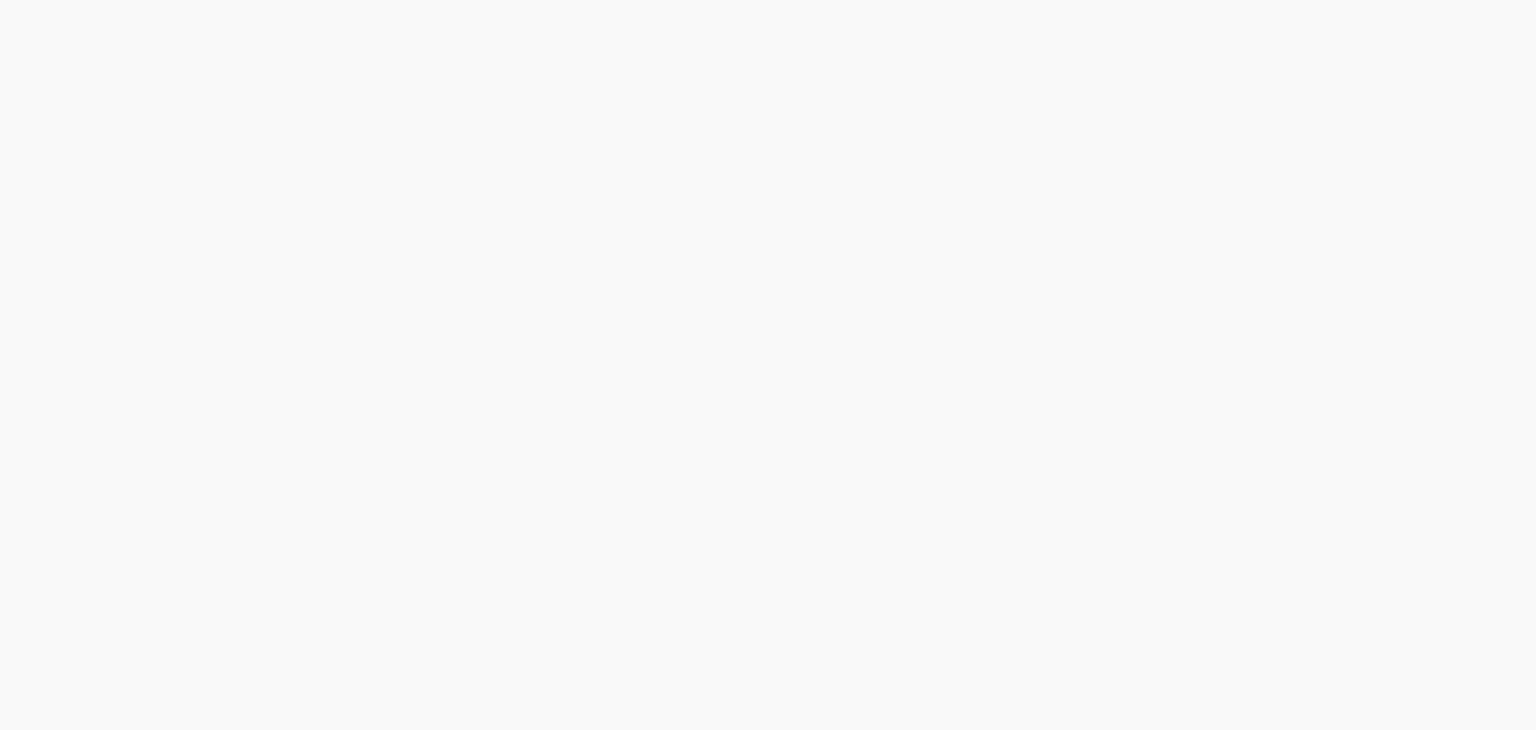 scroll, scrollTop: 0, scrollLeft: 0, axis: both 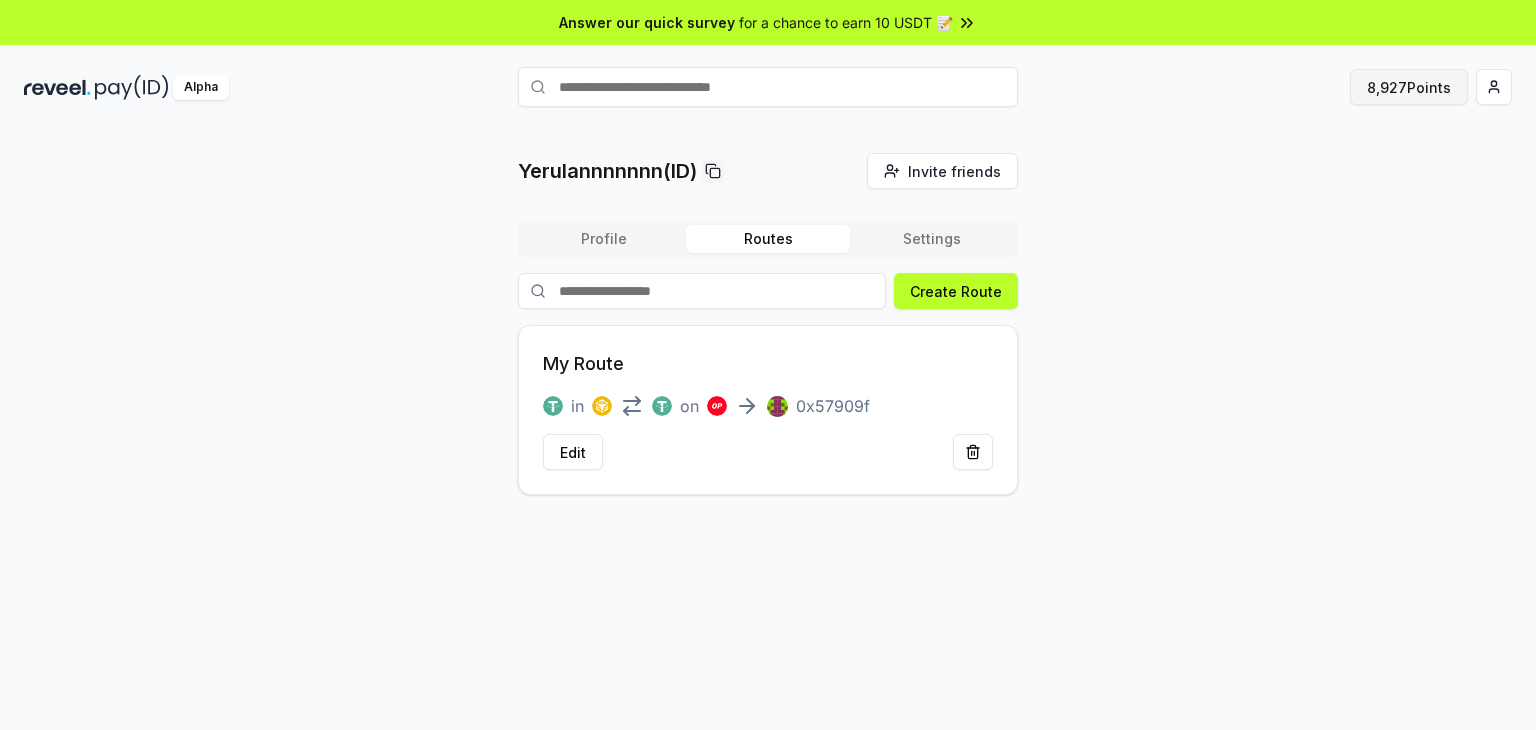 click on "8,927  Points" at bounding box center (1409, 87) 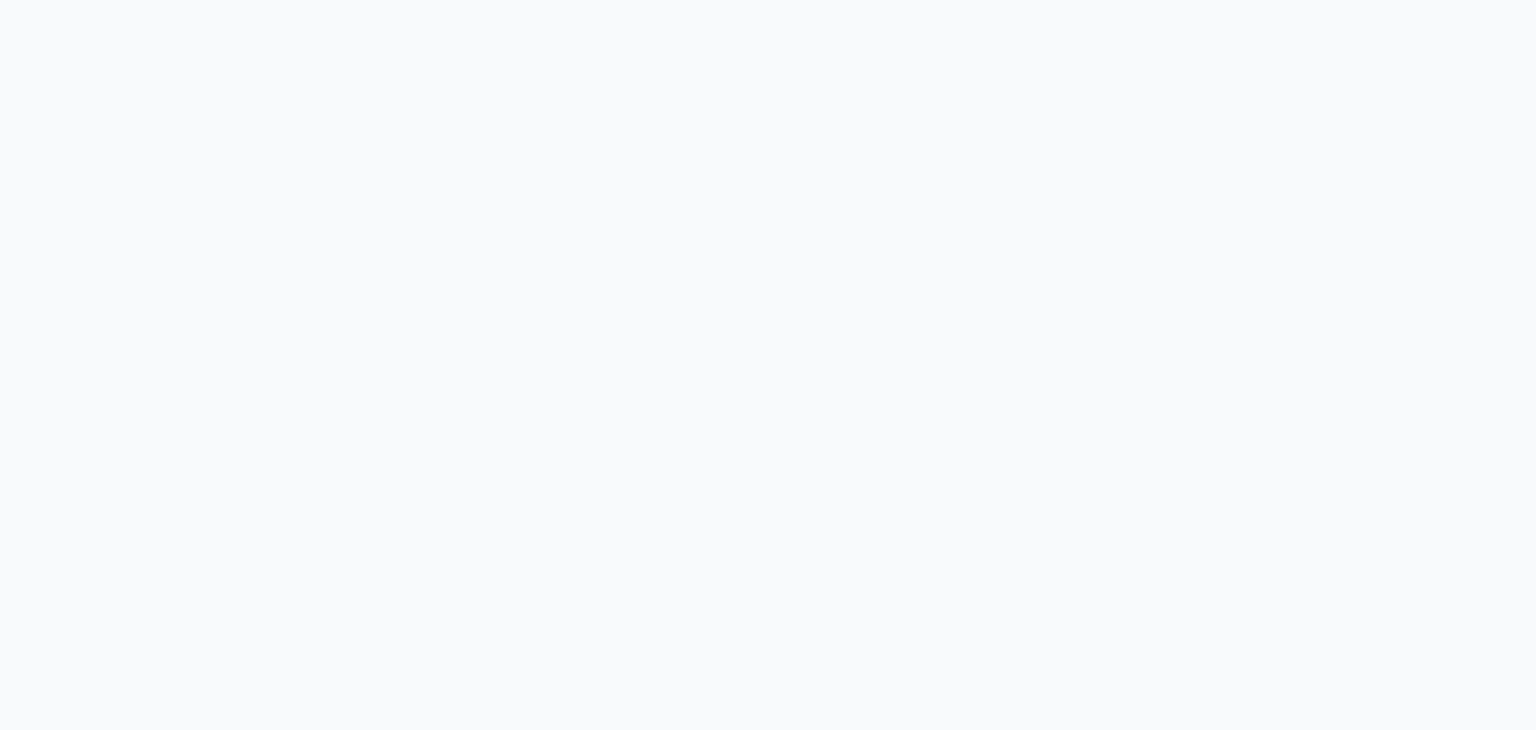 scroll, scrollTop: 0, scrollLeft: 0, axis: both 